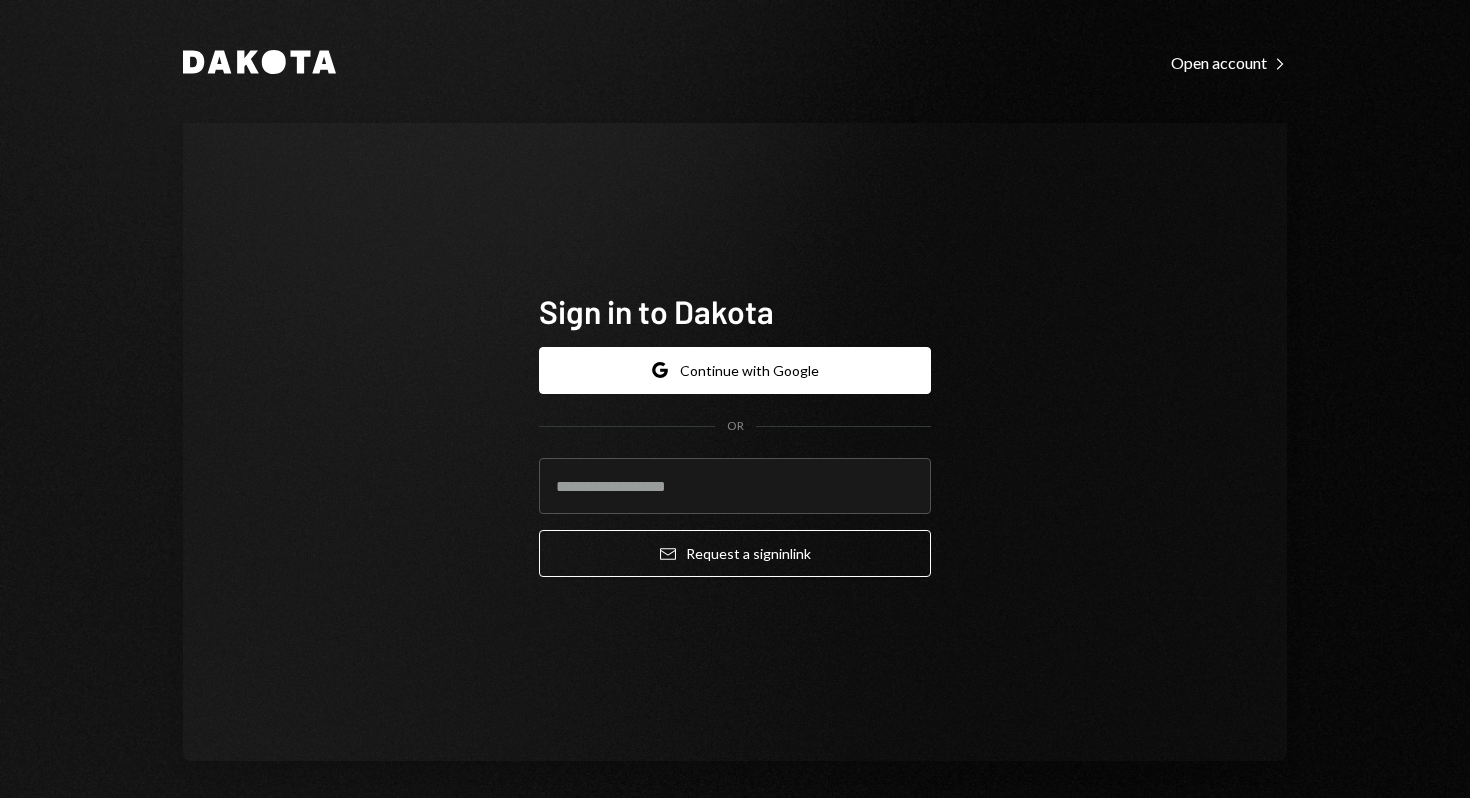 scroll, scrollTop: 0, scrollLeft: 0, axis: both 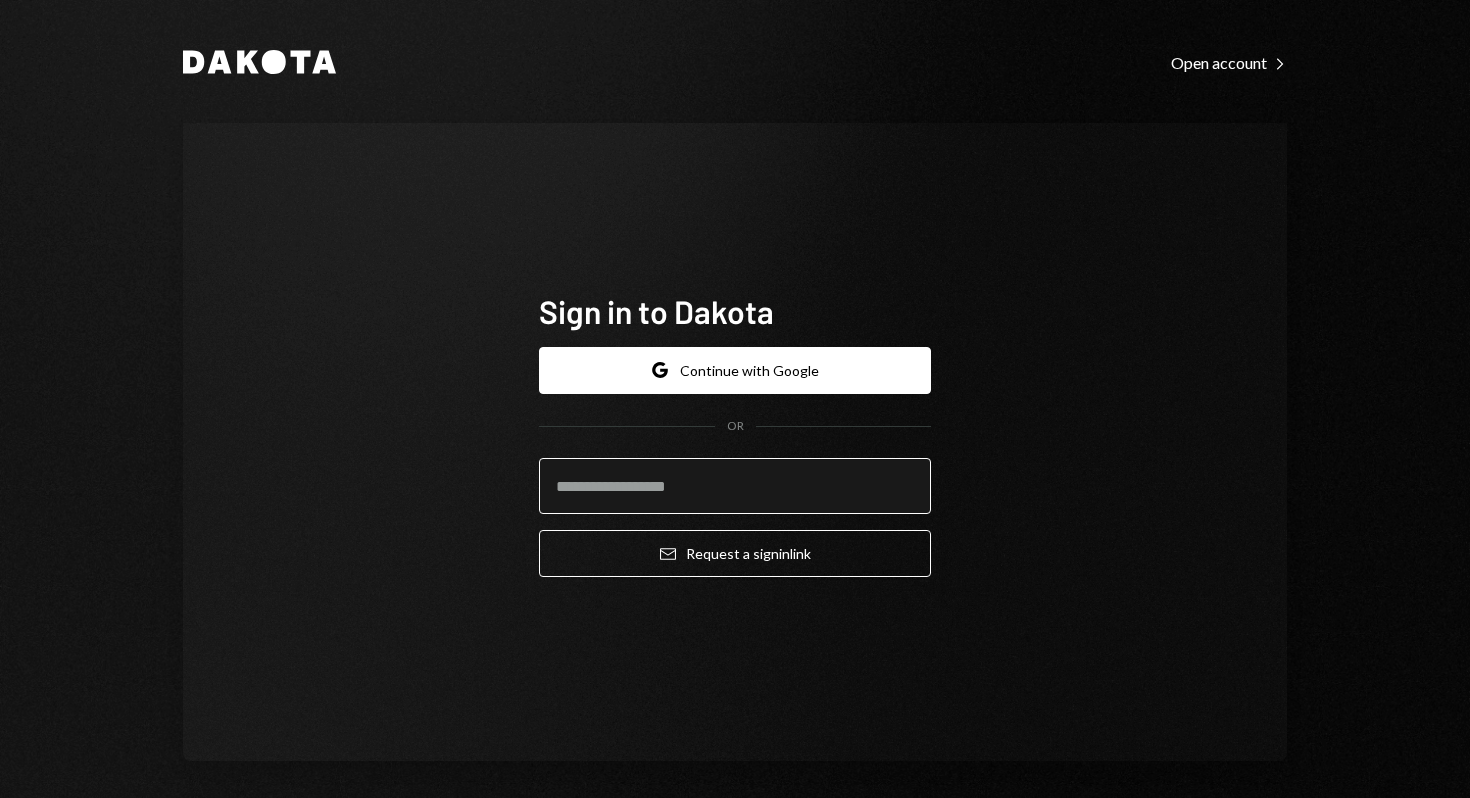 click at bounding box center (735, 486) 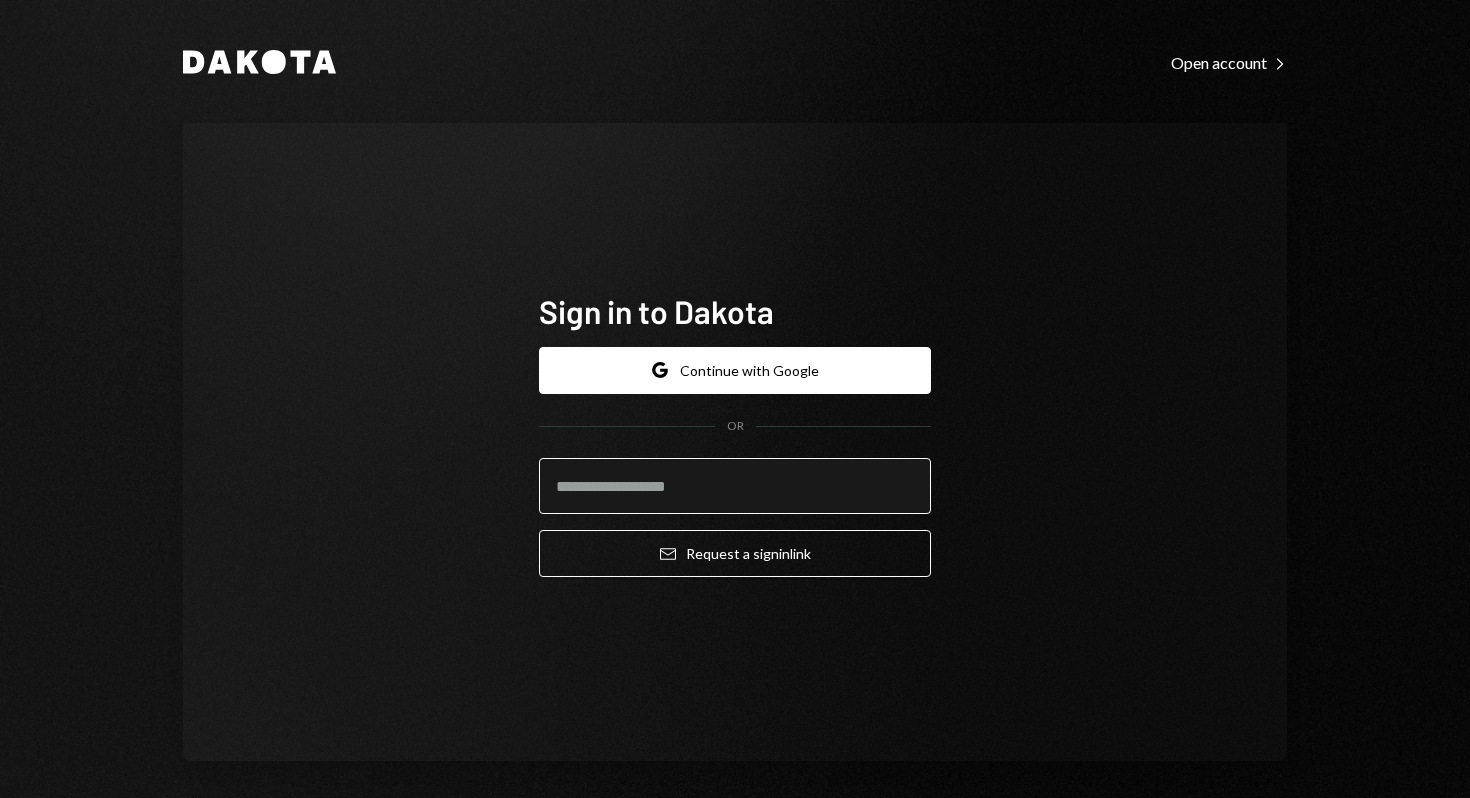 click at bounding box center [735, 486] 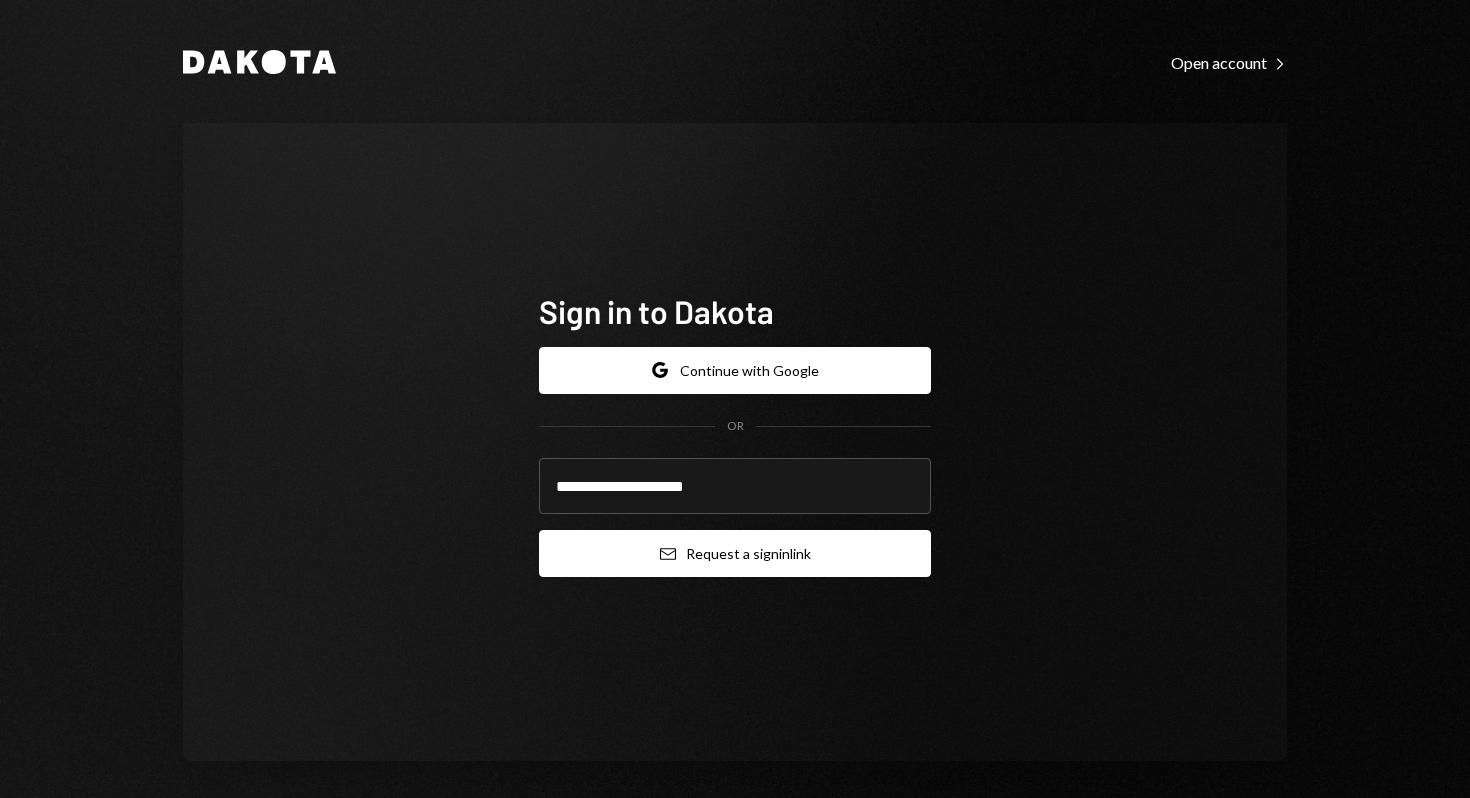 type on "**********" 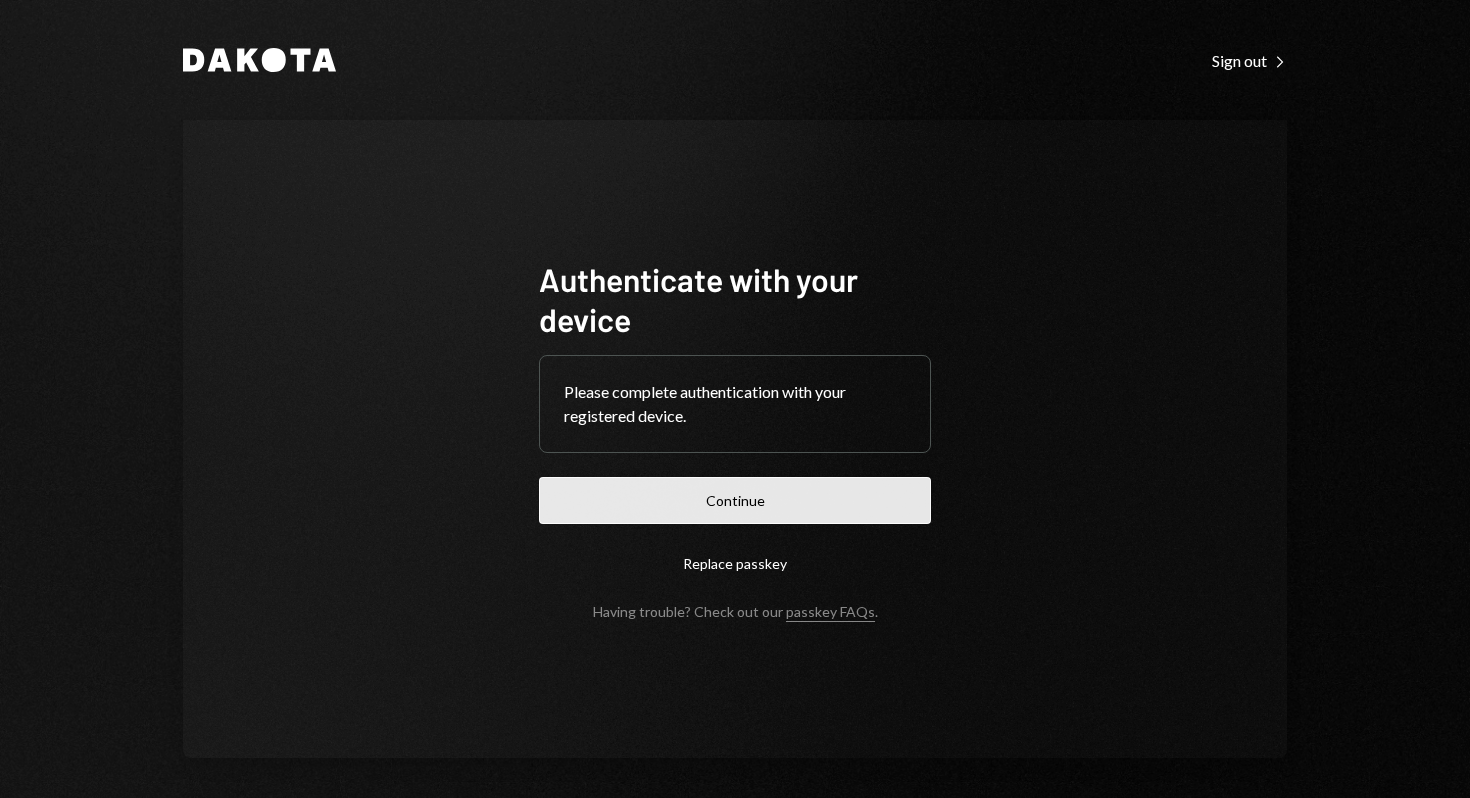 click on "Continue" at bounding box center (735, 500) 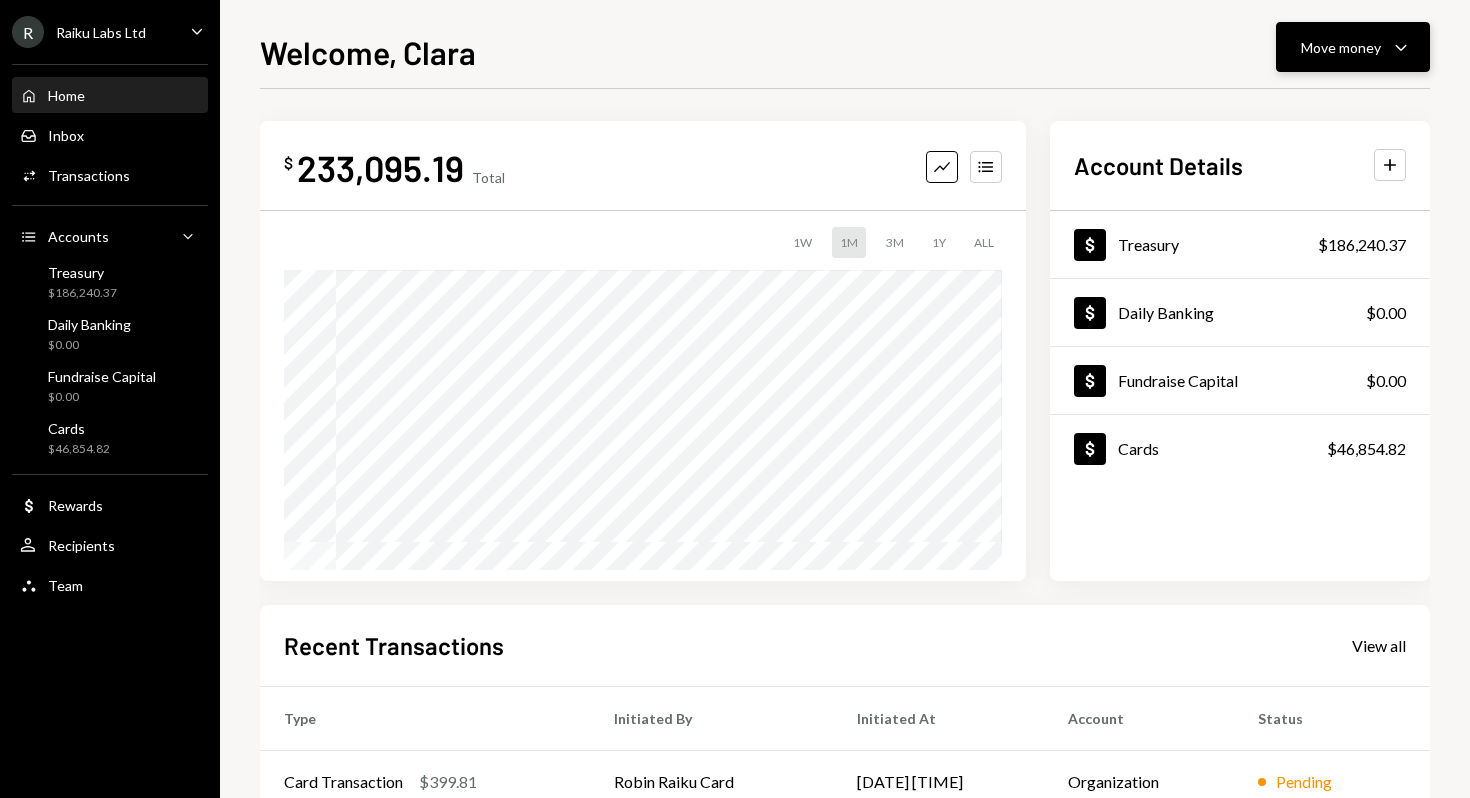 click on "Move money" at bounding box center (1341, 47) 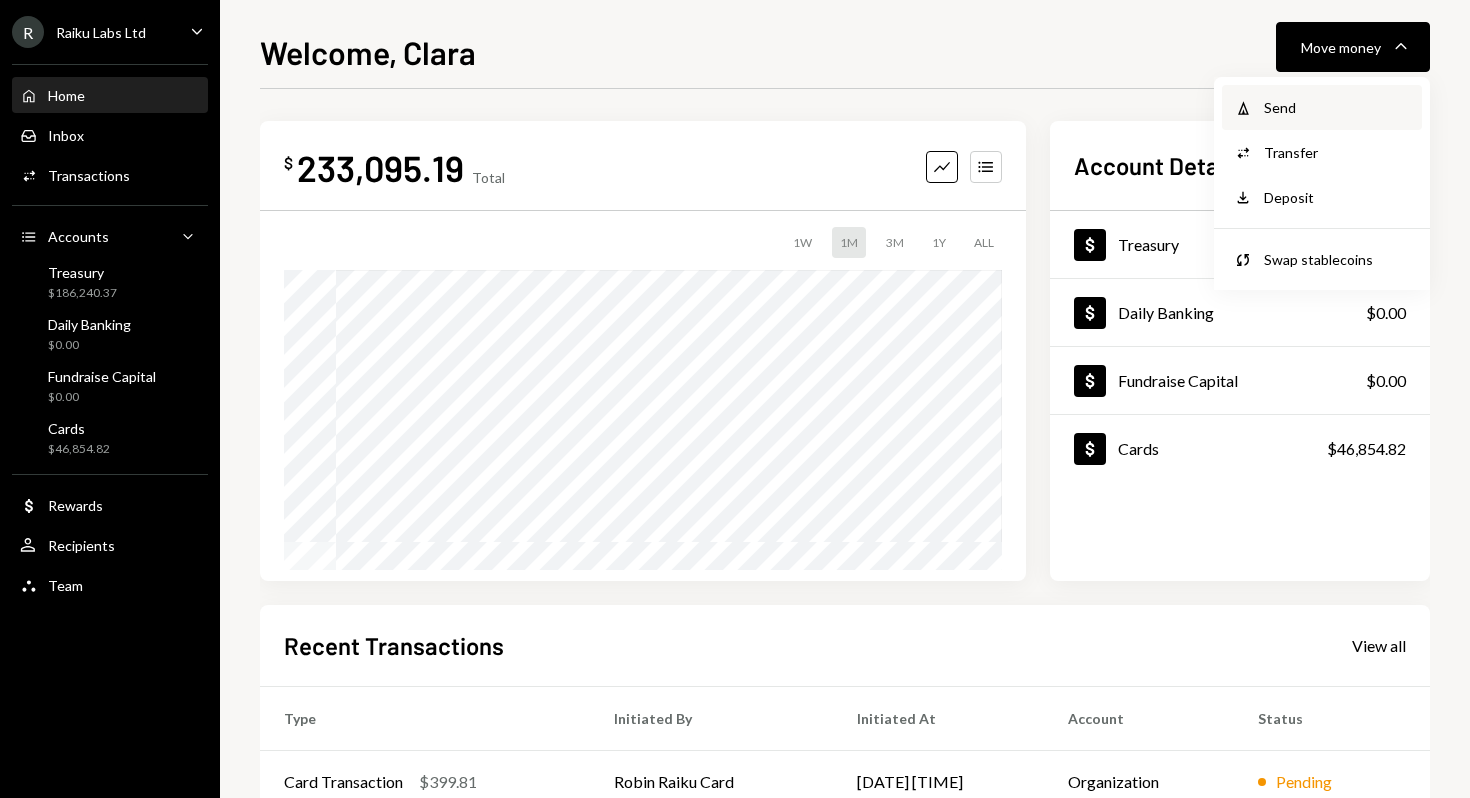 click on "Send" at bounding box center (1337, 107) 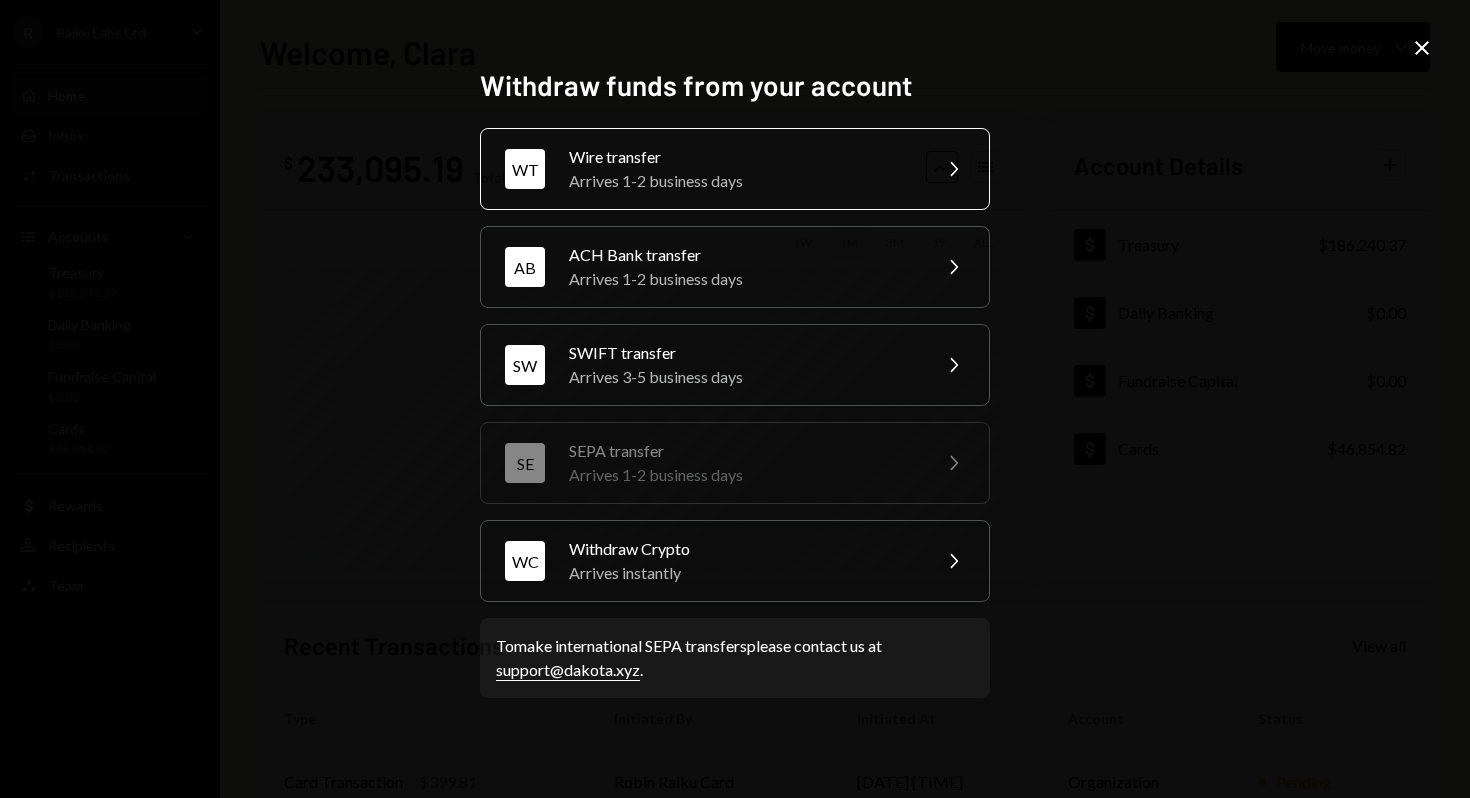 click on "Arrives 1-2 business days" at bounding box center (743, 181) 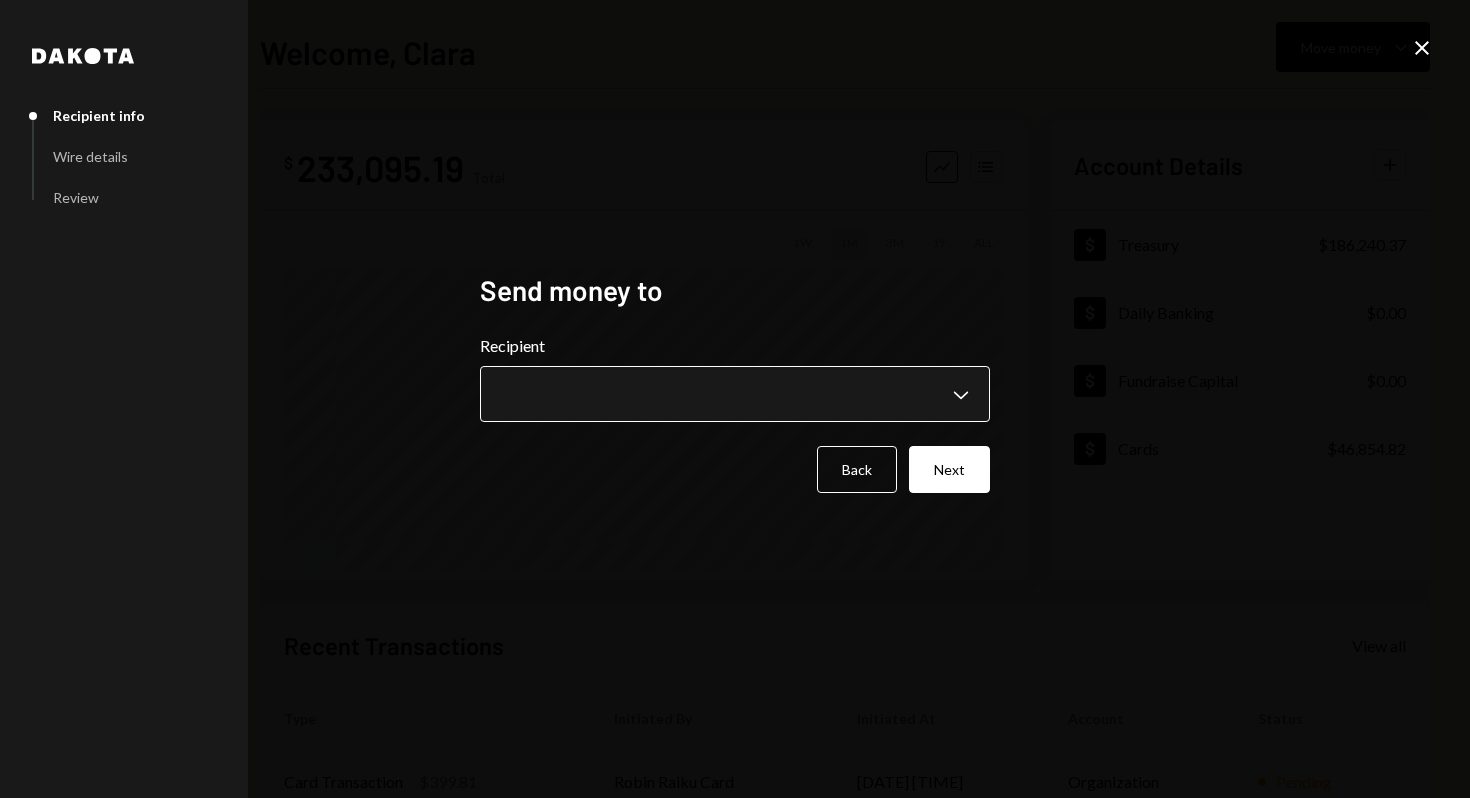 click on "R Raiku Labs Ltd Caret Down Home Home Inbox Inbox Activities Transactions Accounts Accounts Caret Down Treasury $186,240.37 Daily Banking $0.00 Fundraise Capital $0.00 Cards $46,854.82 Dollar Rewards User Recipients Team Team Welcome, Clara Move money Caret Down $ 233,095.19 Total Graph Accounts 1W 1M 3M 1Y ALL Account Details Plus Dollar Treasury $186,240.37 Dollar Daily Banking $0.00 Dollar Fundraise Capital $0.00 Dollar Cards $46,854.82 Recent Transactions View all Type Initiated By Initiated At Account Status Card Transaction $399.81 Robin Raiku Card 08/04/25 4:50 PM Organization Pending Card Transaction $0.00 Robin Raiku Card 08/04/25 2:56 PM Organization Completed Card Transaction $146.40 Subscription Costs 08/03/25 11:59 AM Organization Pending Card Transaction $80.00 Robin Raiku Card 08/02/25 6:12 PM Organization Completed Card Transaction $57.40 Robin Raiku Card 08/02/25 3:01 PM Organization Completed /dashboard Dakota Recipient info Wire details Review Send money to Recipient Chevron Down *********" at bounding box center [735, 399] 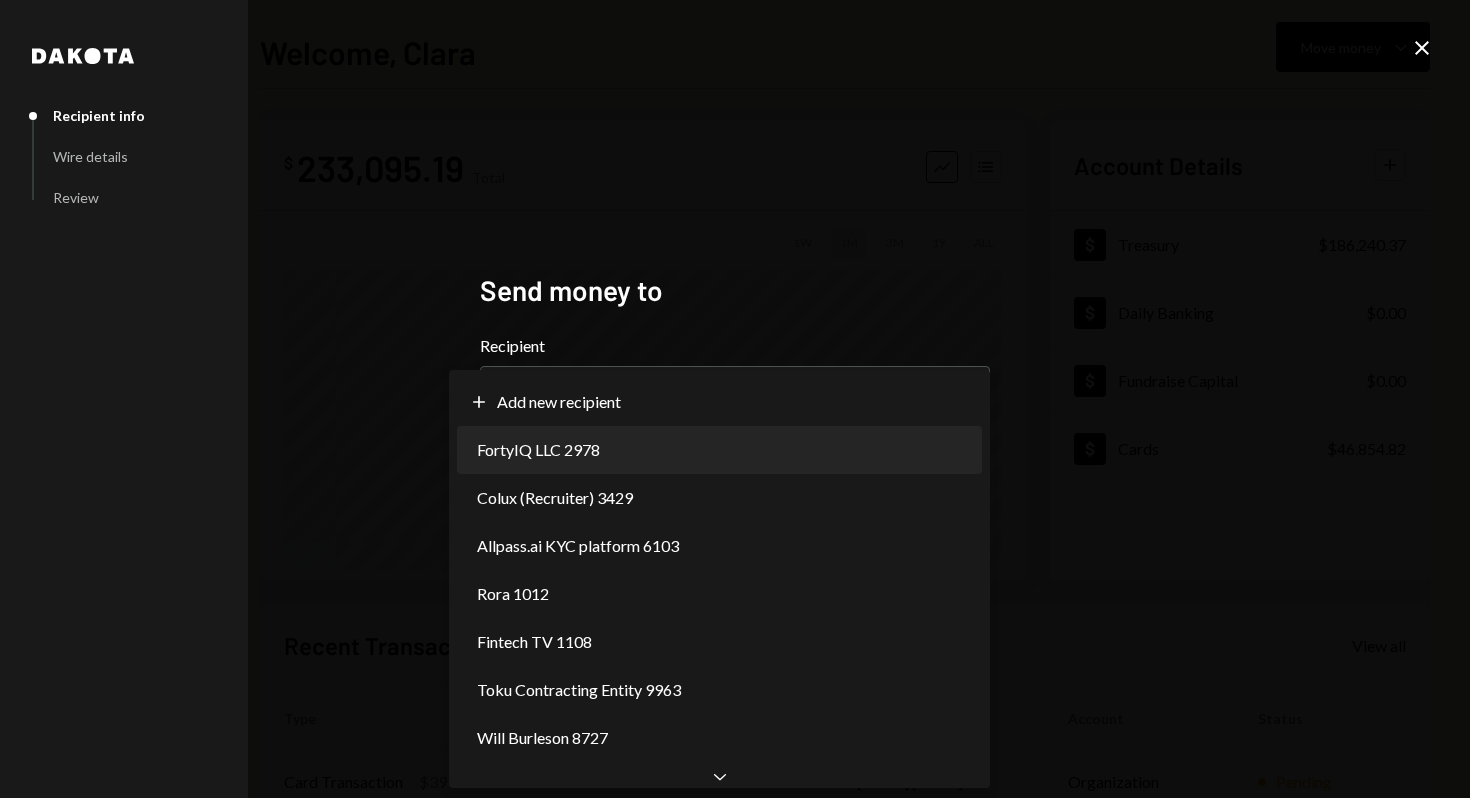 select on "**********" 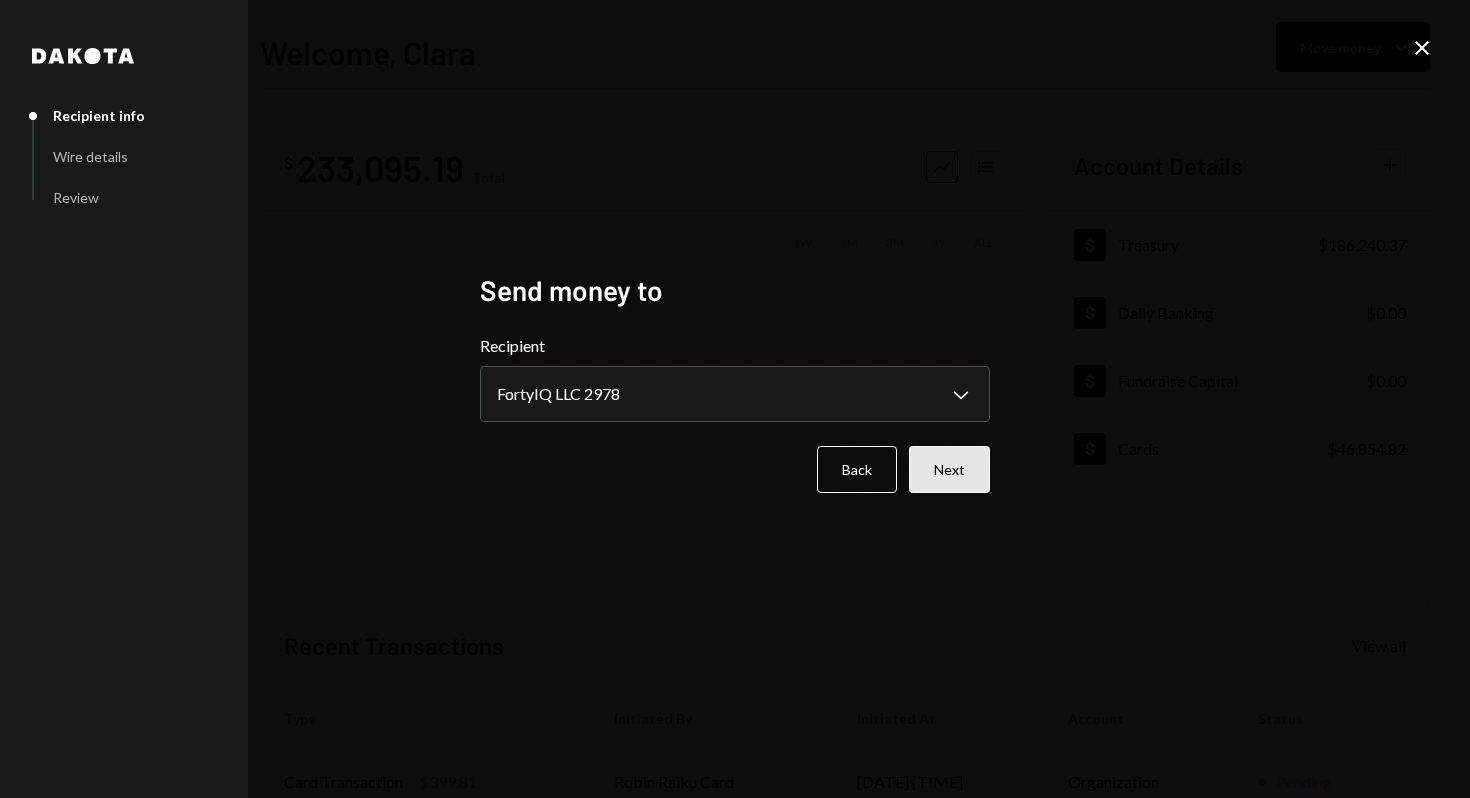 click on "Next" at bounding box center [949, 469] 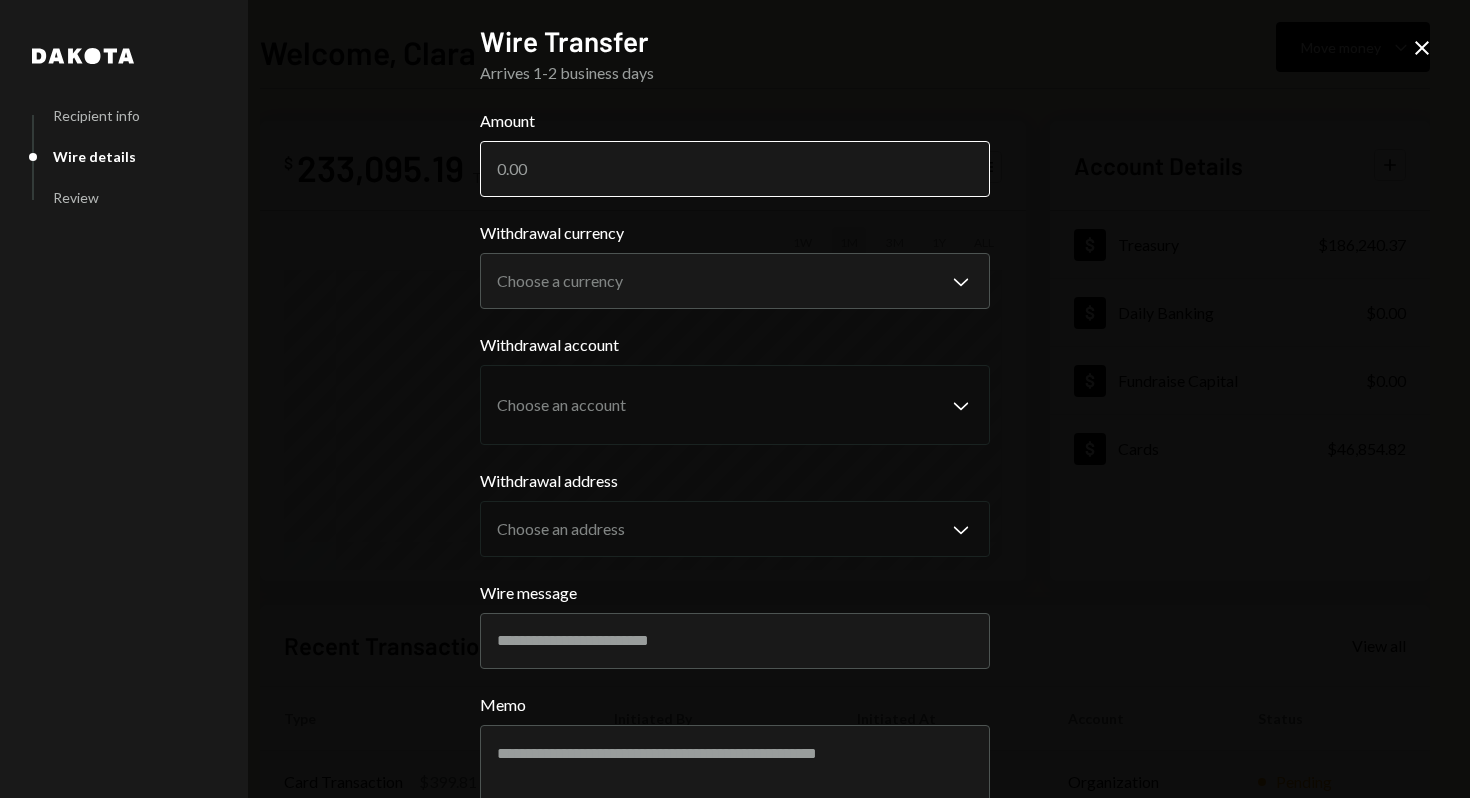 click on "Amount" at bounding box center [735, 169] 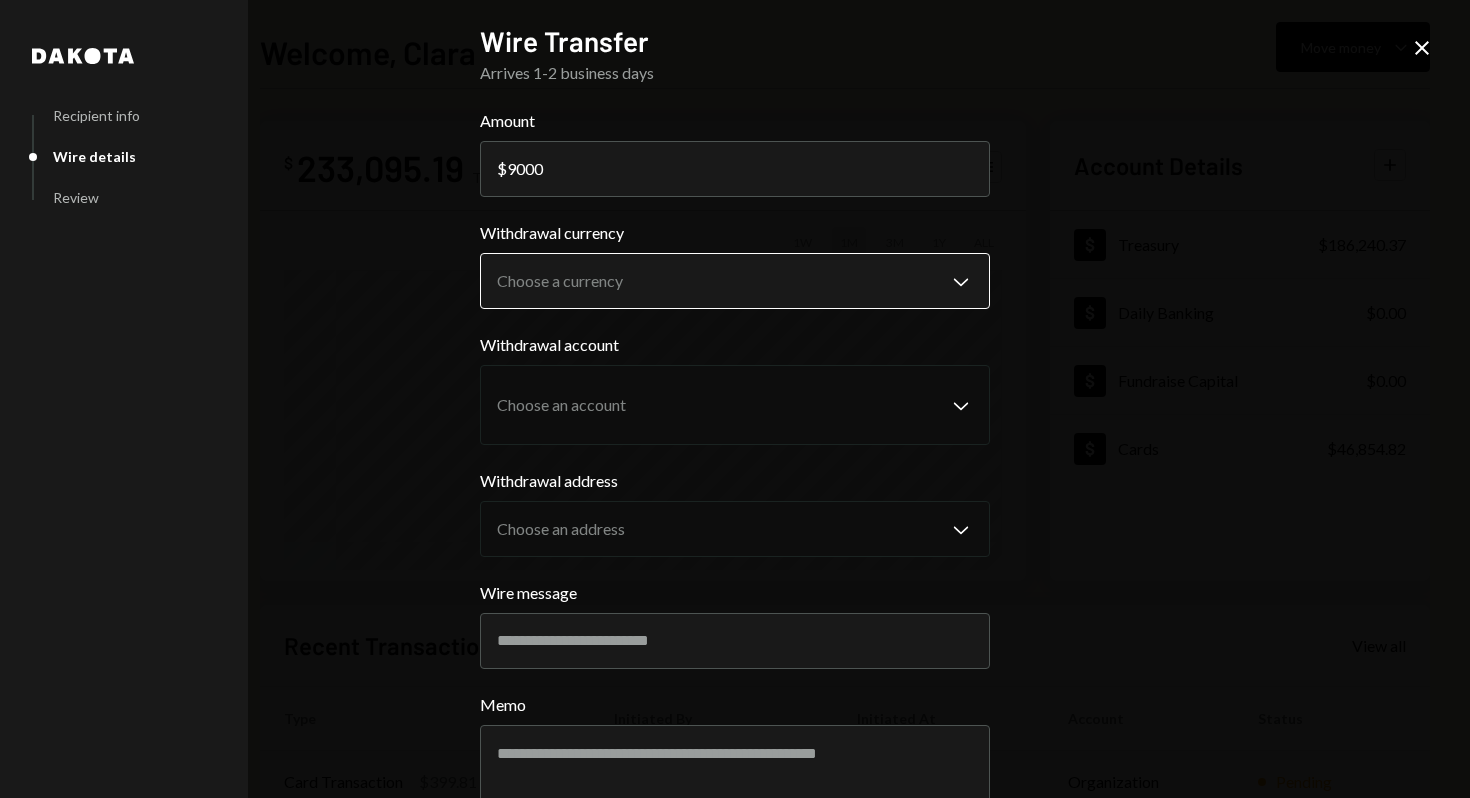 type on "9000" 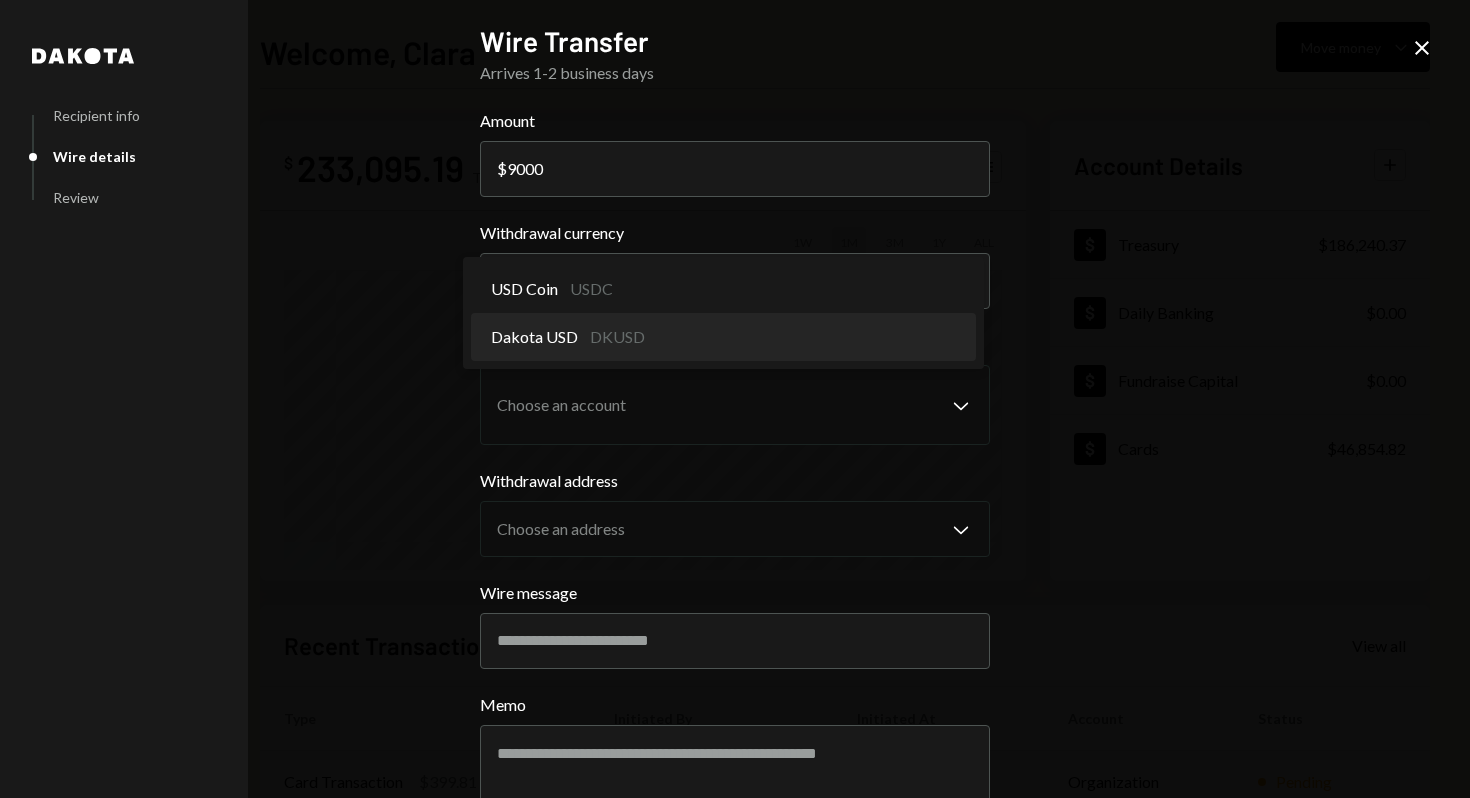 select on "*****" 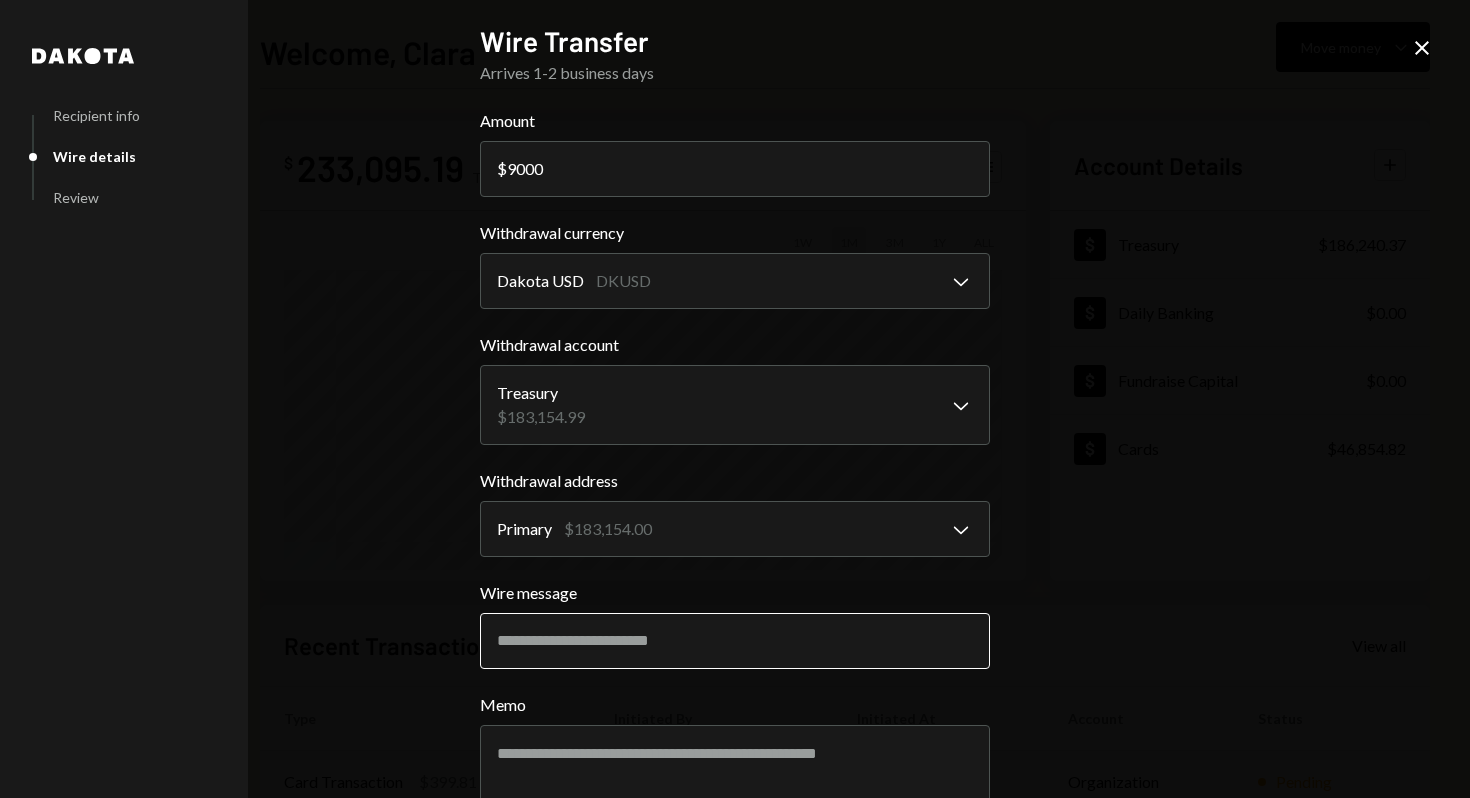 scroll, scrollTop: 109, scrollLeft: 0, axis: vertical 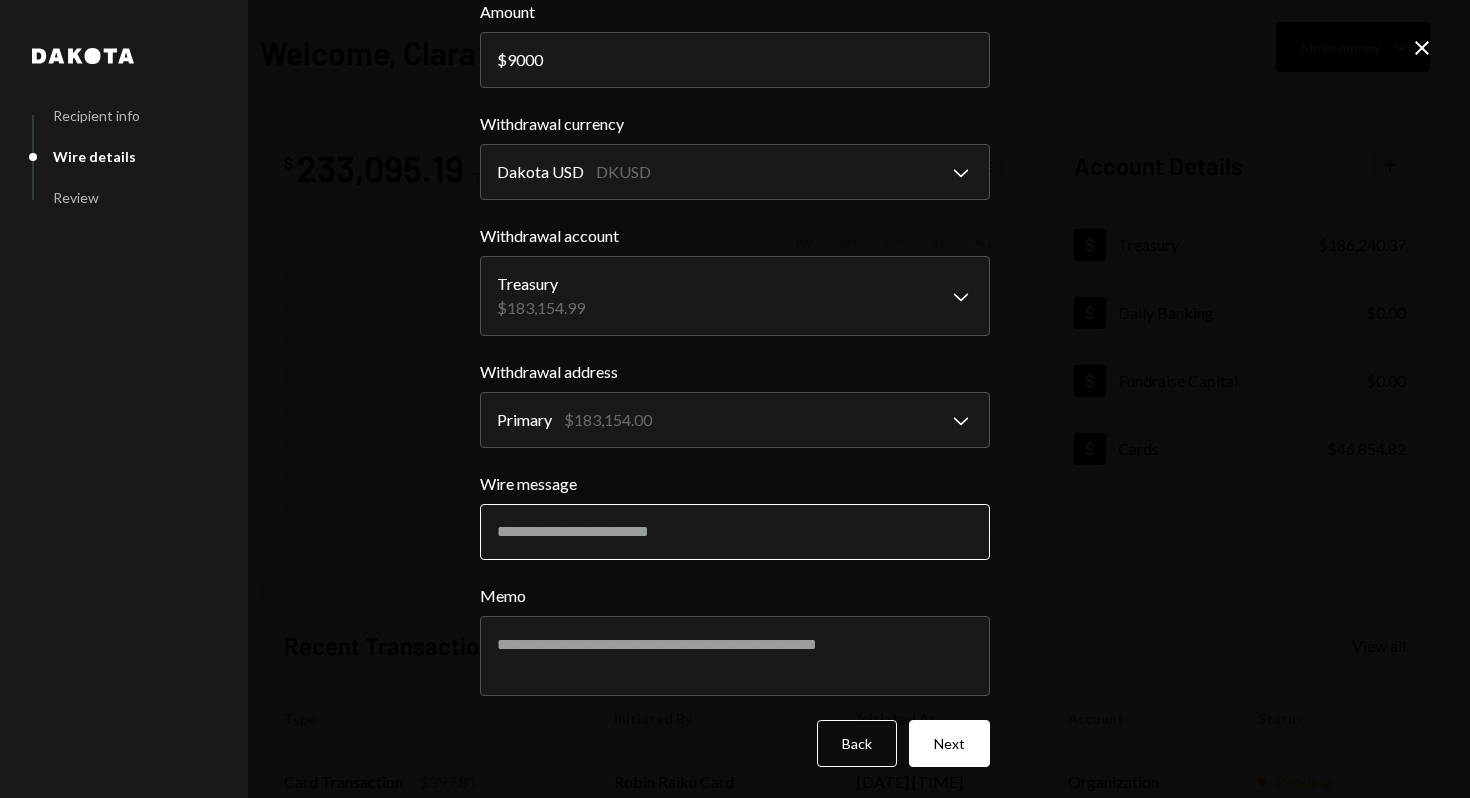 click on "Wire message" at bounding box center (735, 532) 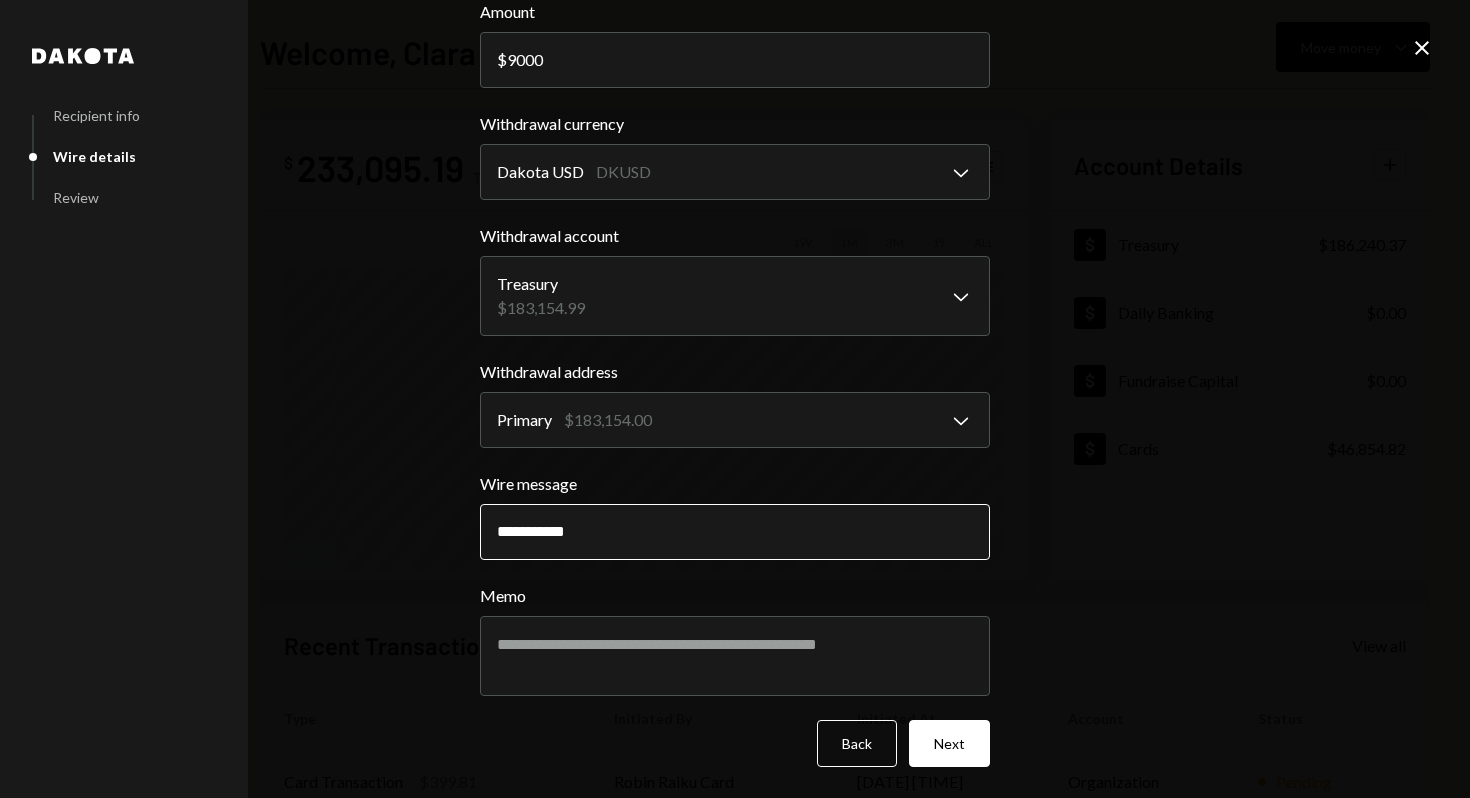 paste on "**********" 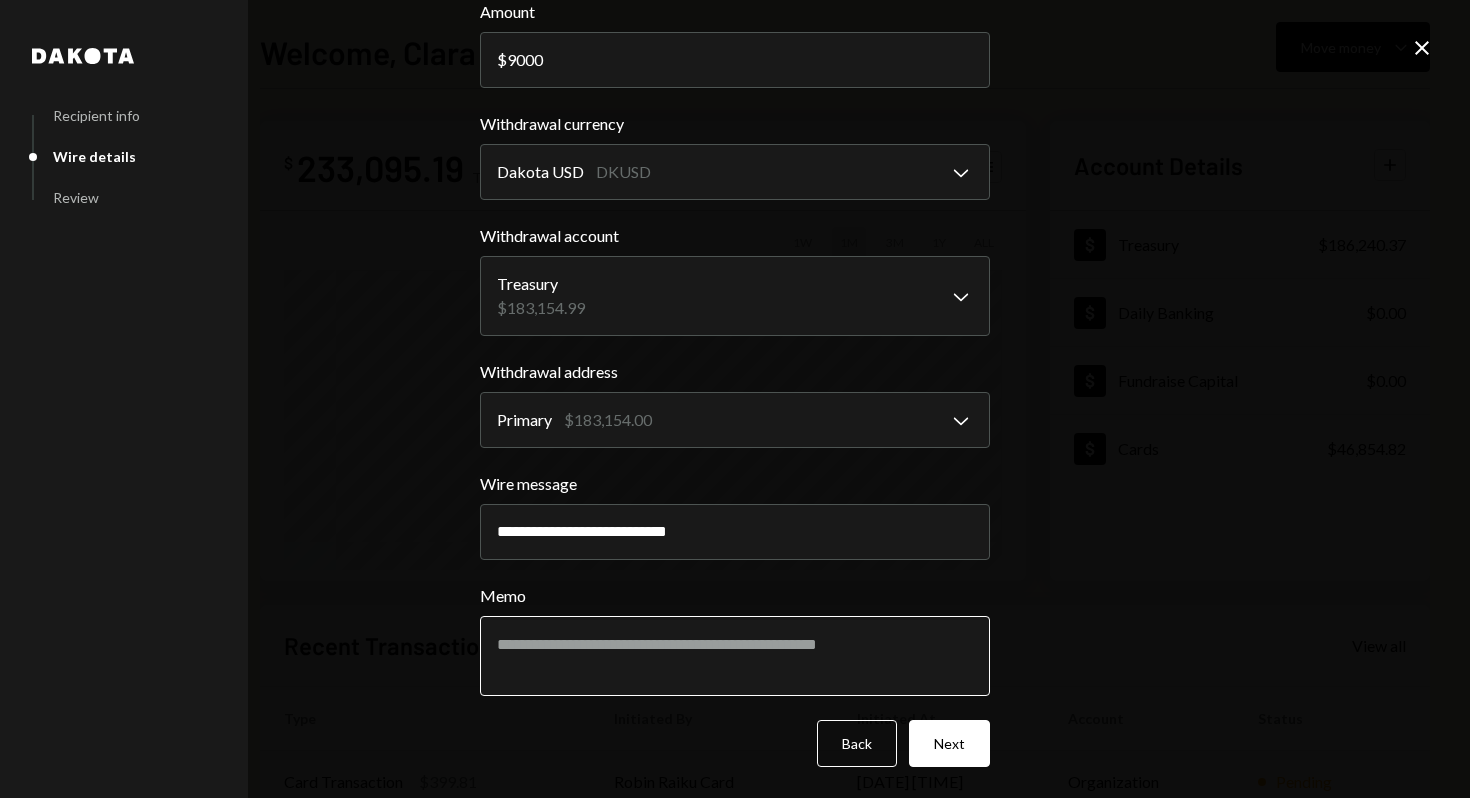 type on "**********" 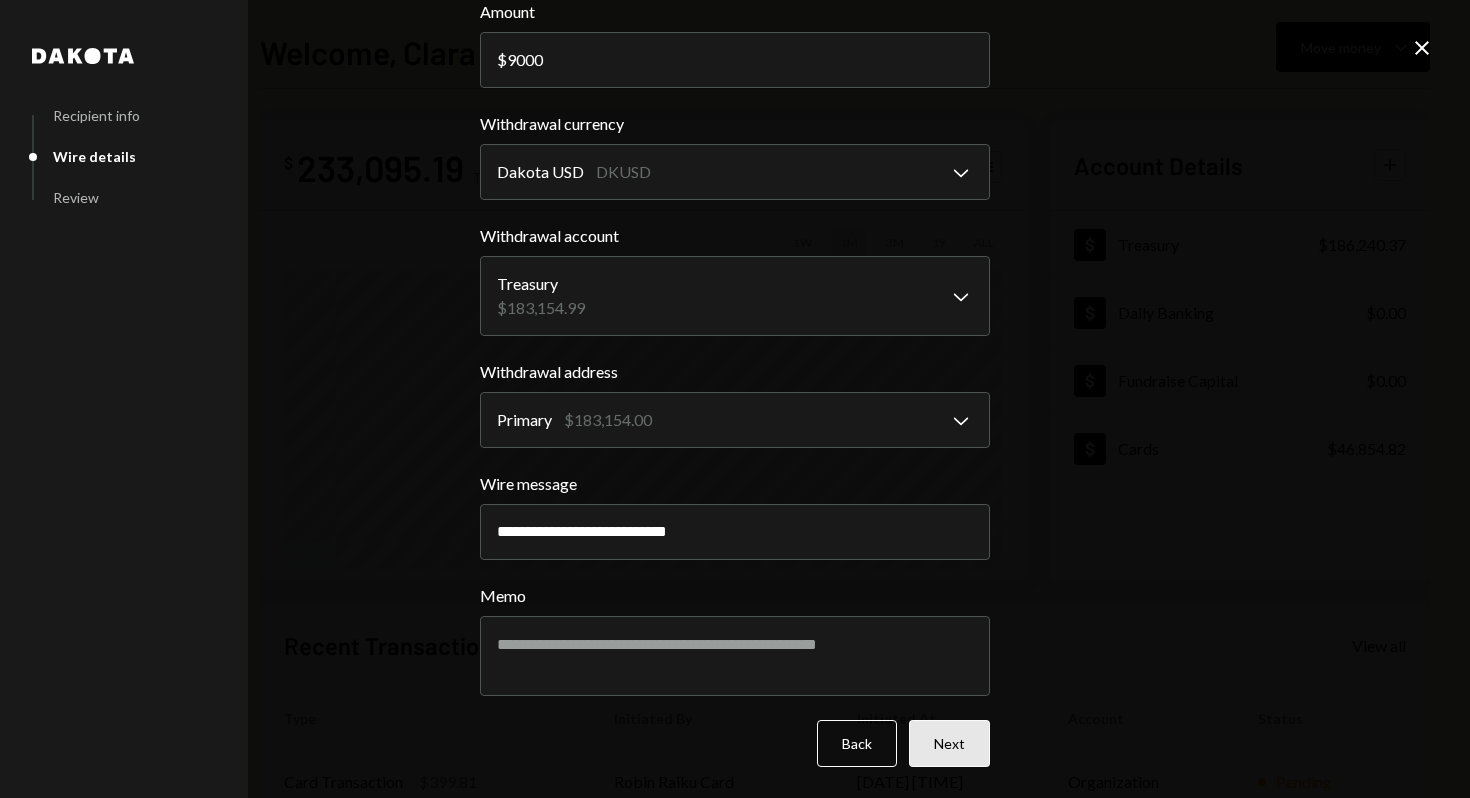 click on "Next" at bounding box center (949, 743) 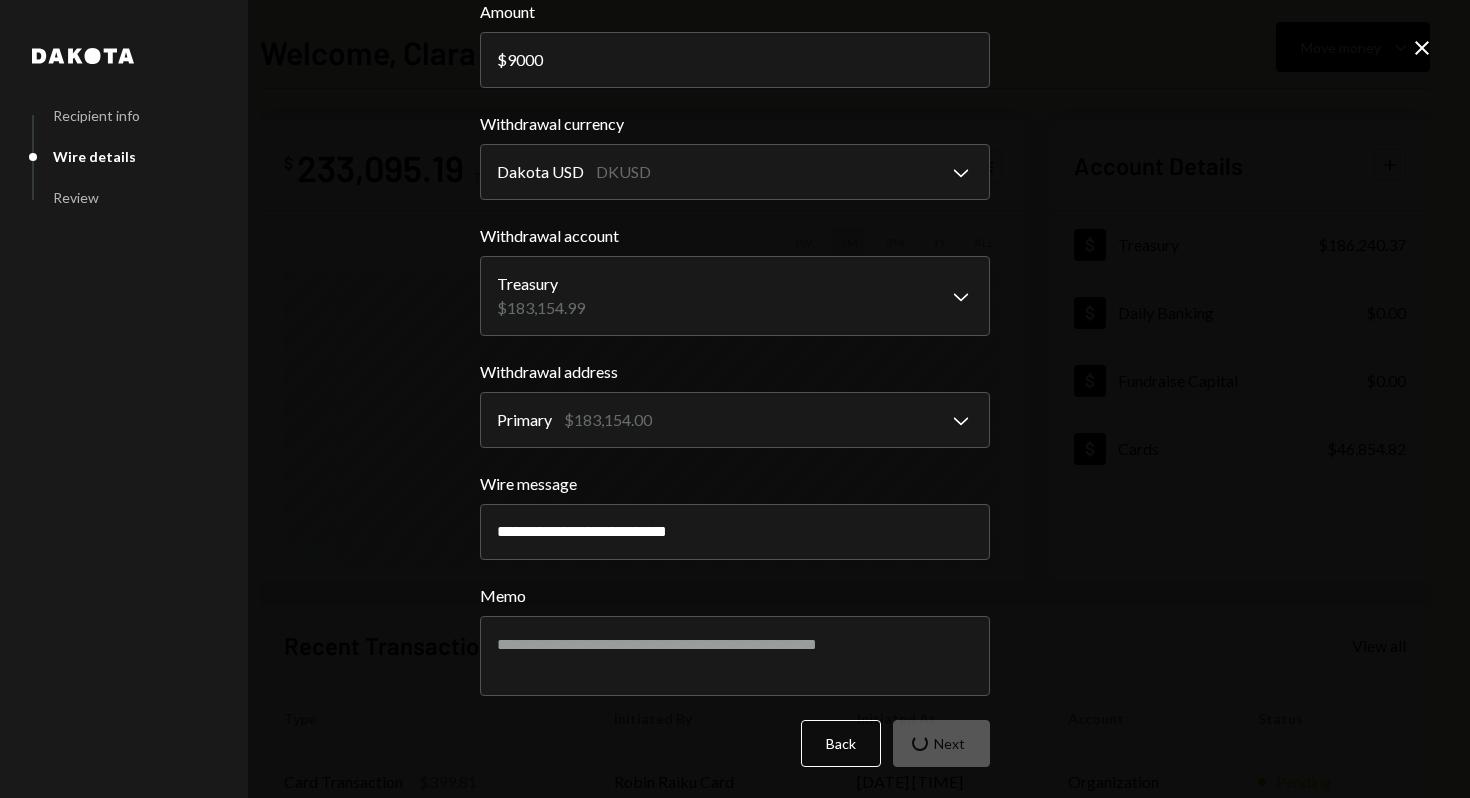 scroll, scrollTop: 0, scrollLeft: 0, axis: both 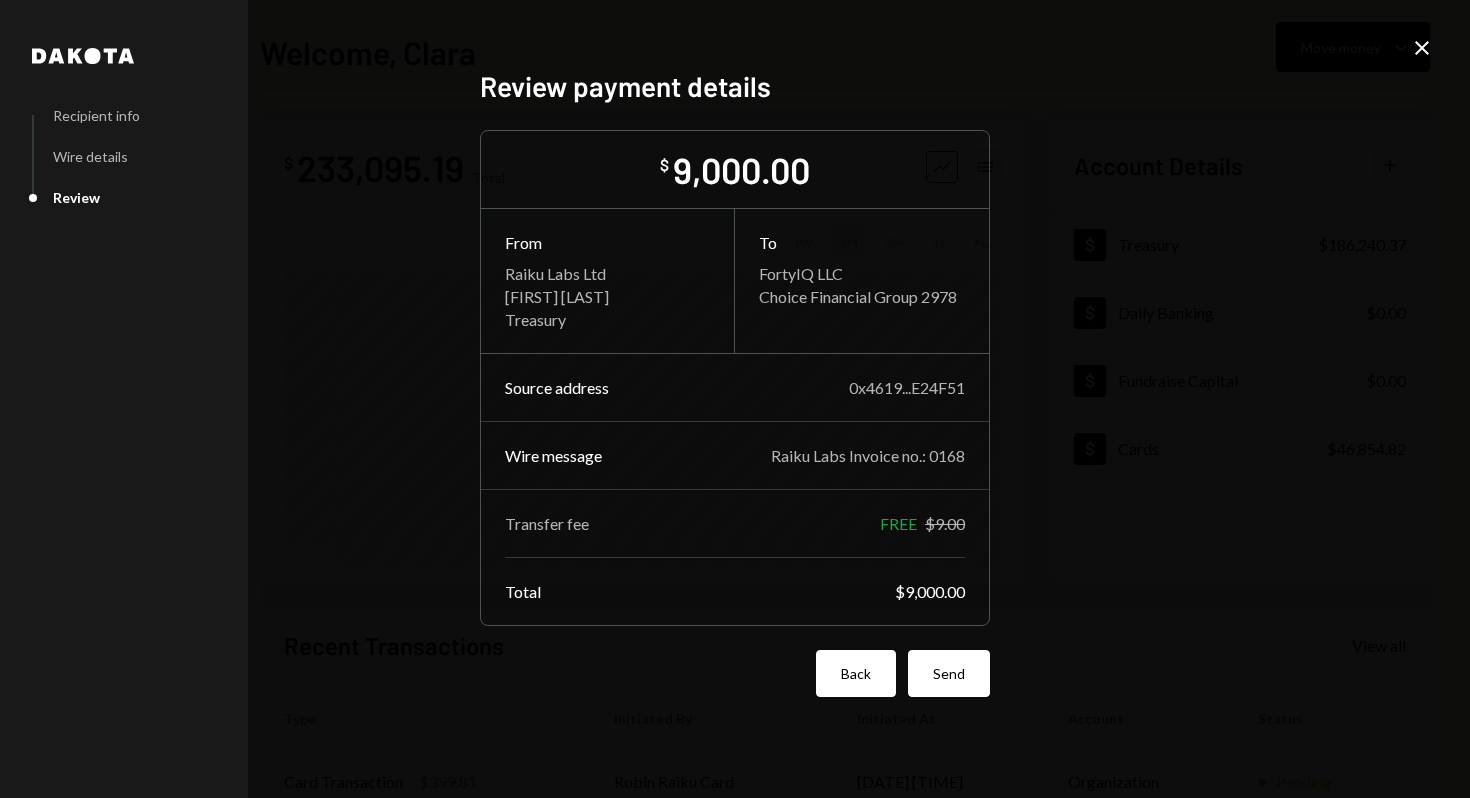 click on "Back" at bounding box center [856, 673] 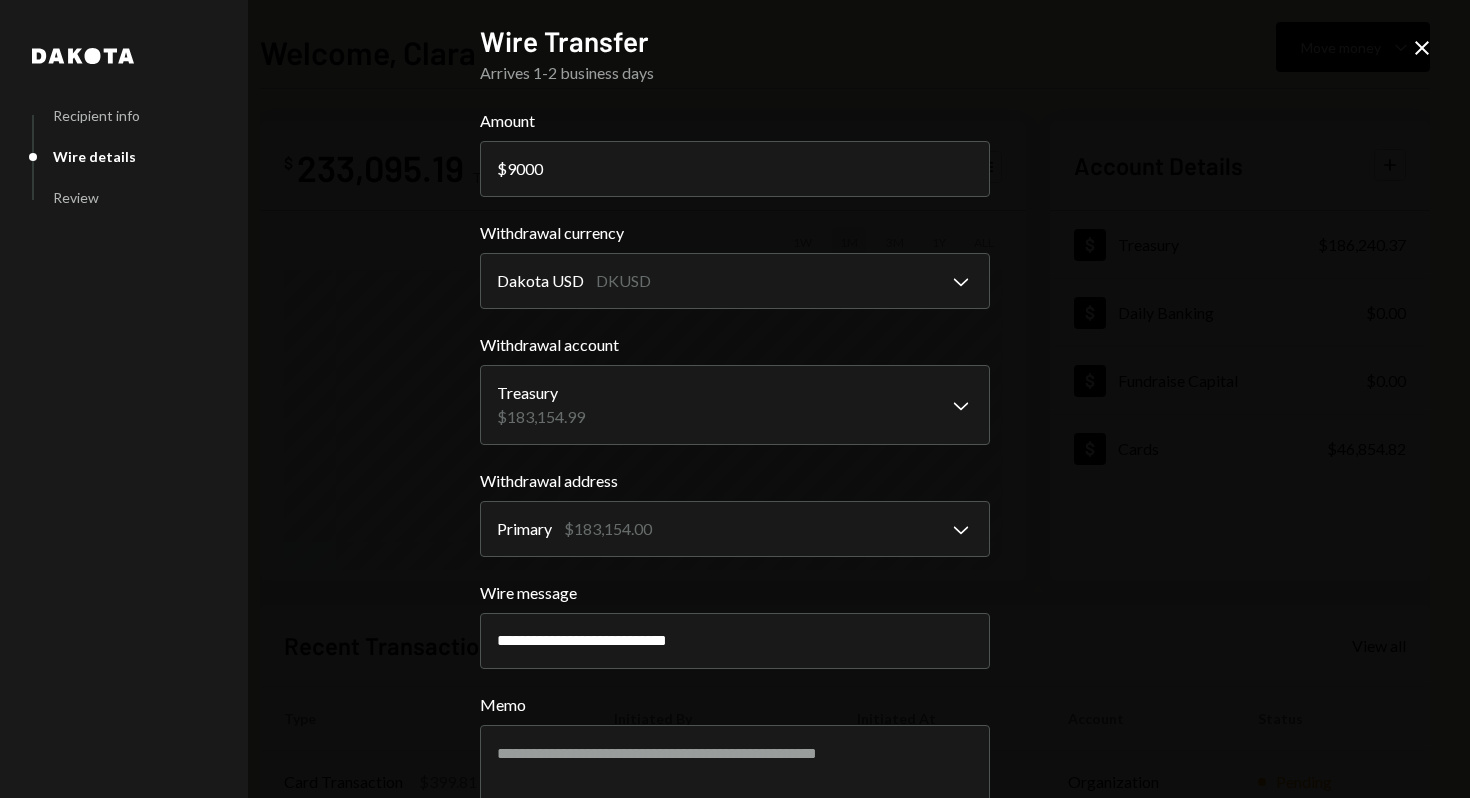 scroll, scrollTop: 109, scrollLeft: 0, axis: vertical 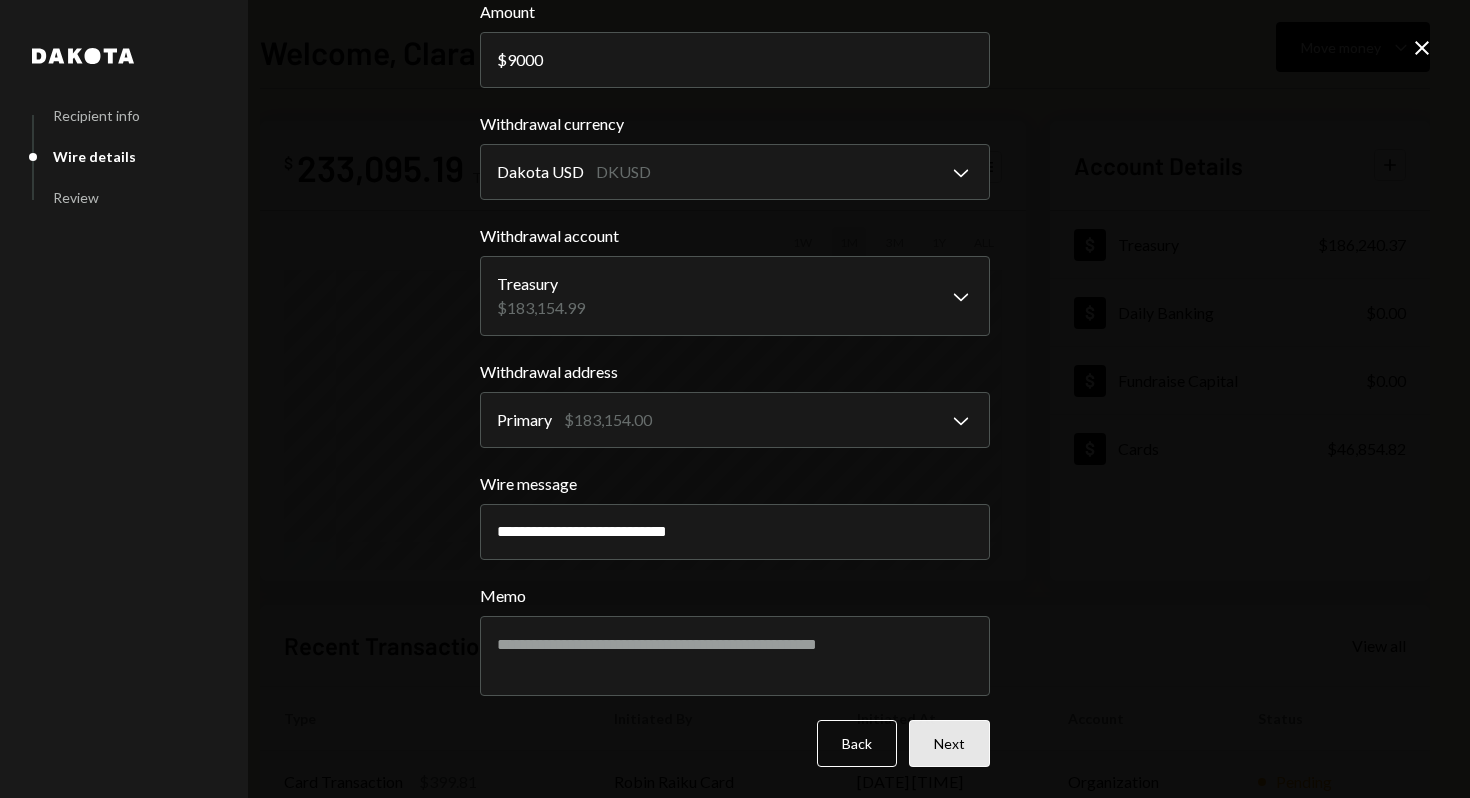 click on "Next" at bounding box center (949, 743) 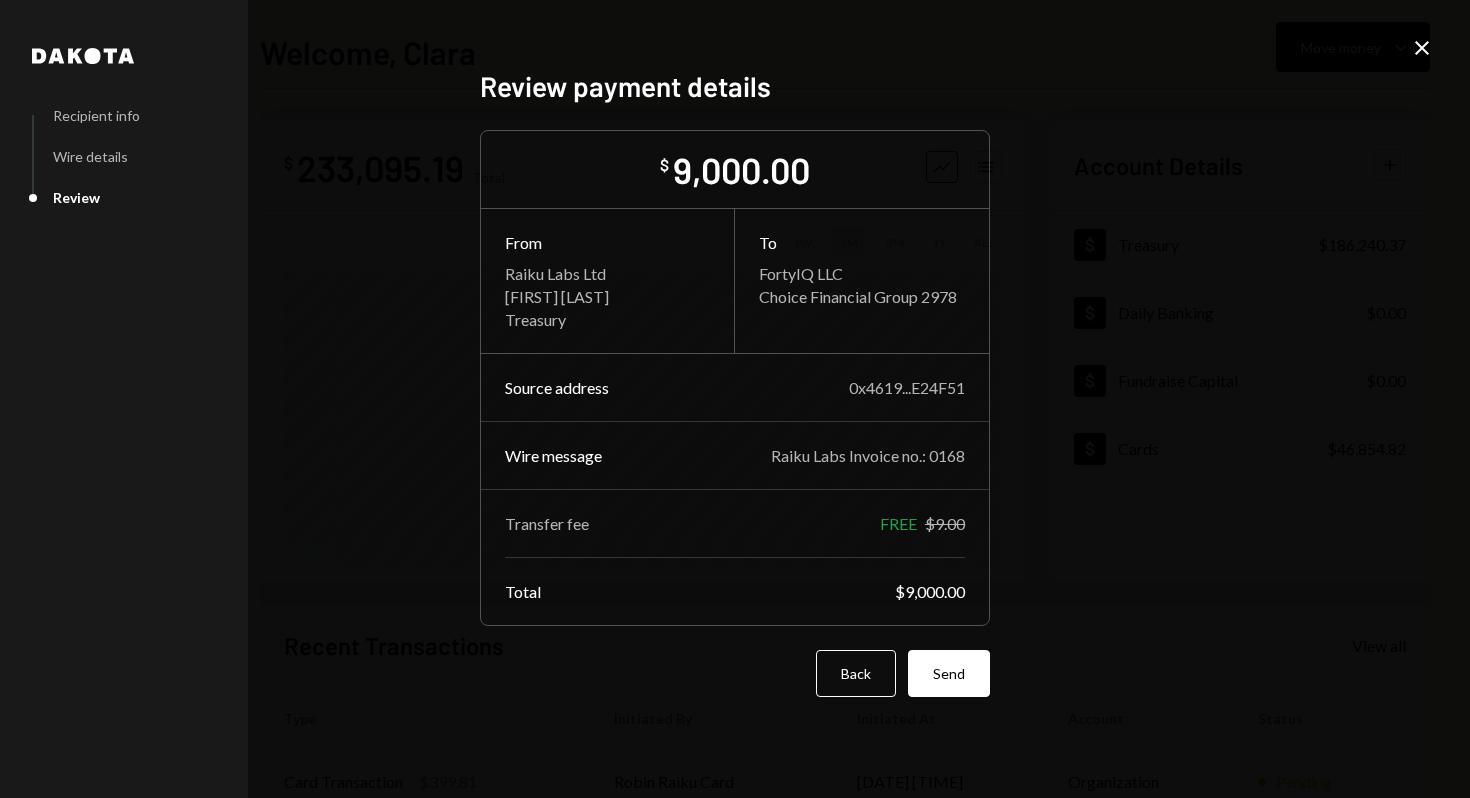 scroll, scrollTop: 0, scrollLeft: 0, axis: both 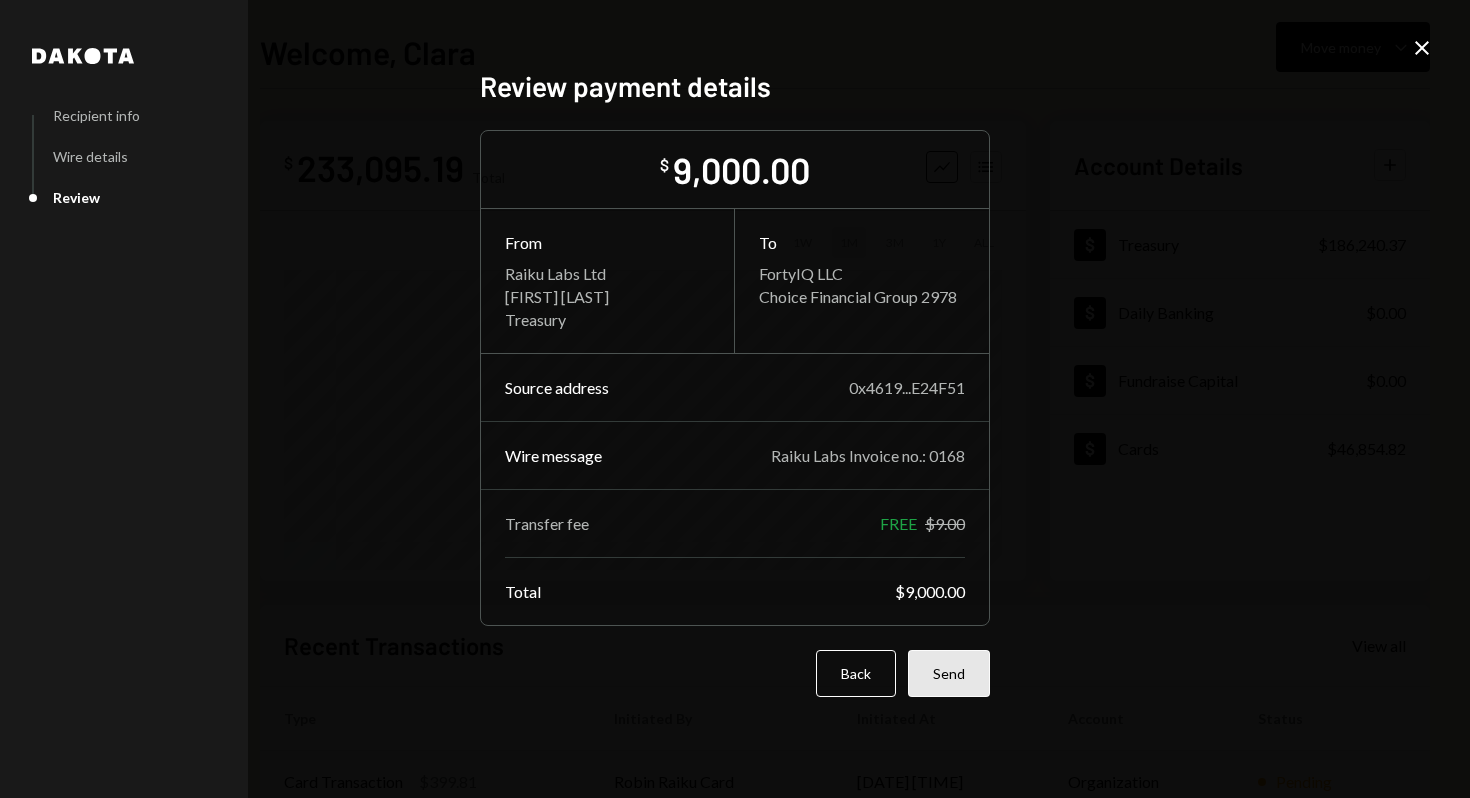 click on "Send" at bounding box center (949, 673) 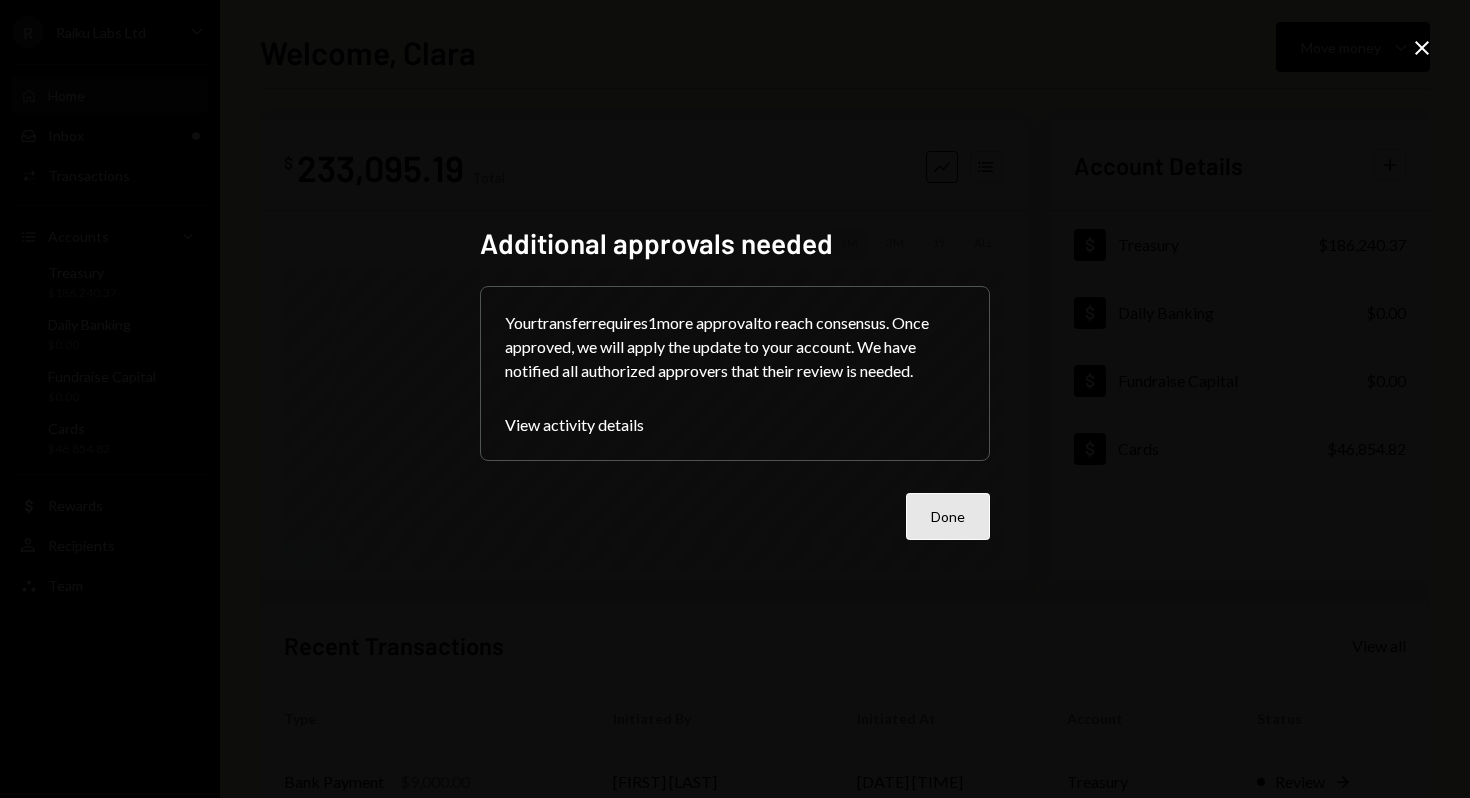 click on "Done" at bounding box center [948, 516] 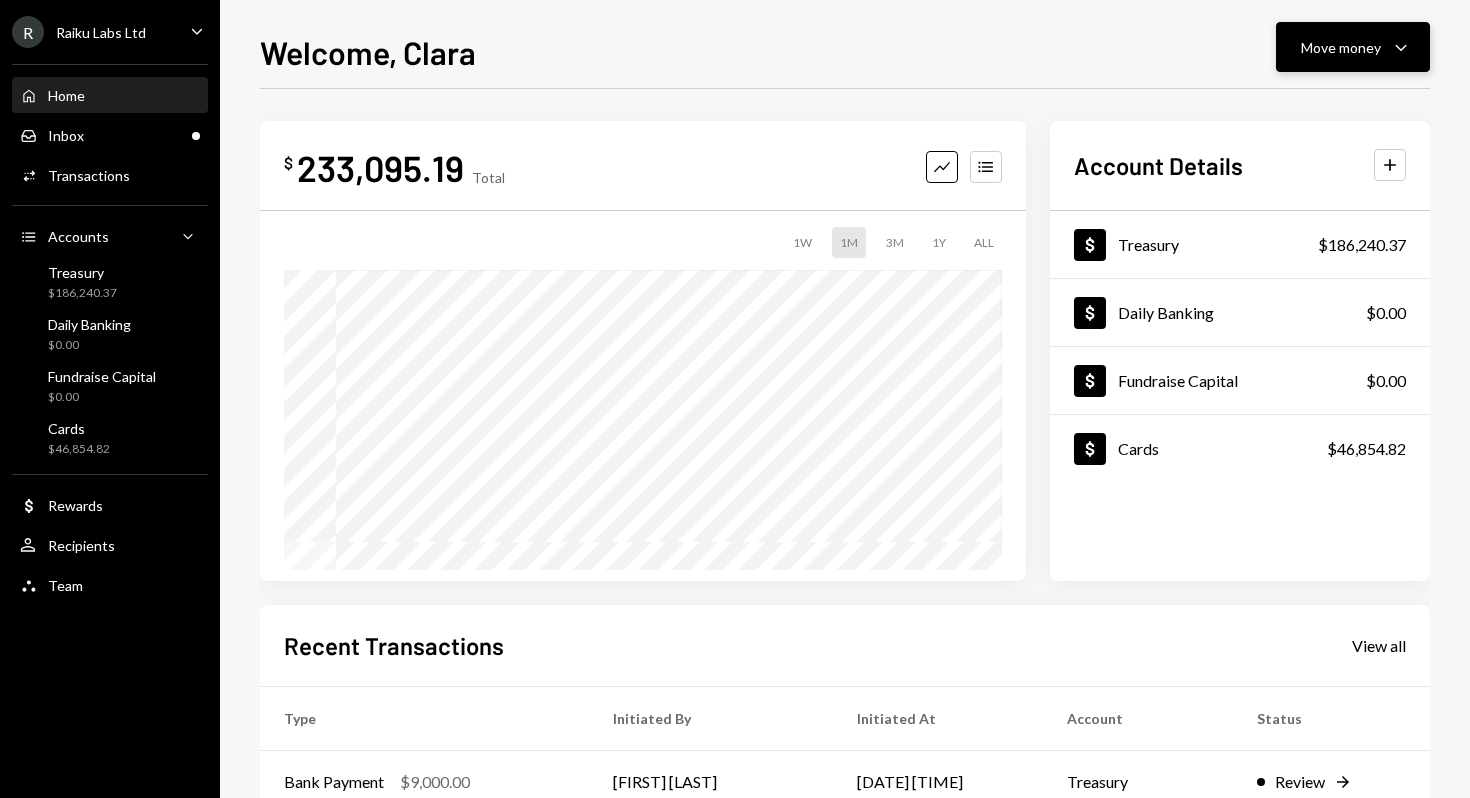 click on "Move money" at bounding box center [1341, 47] 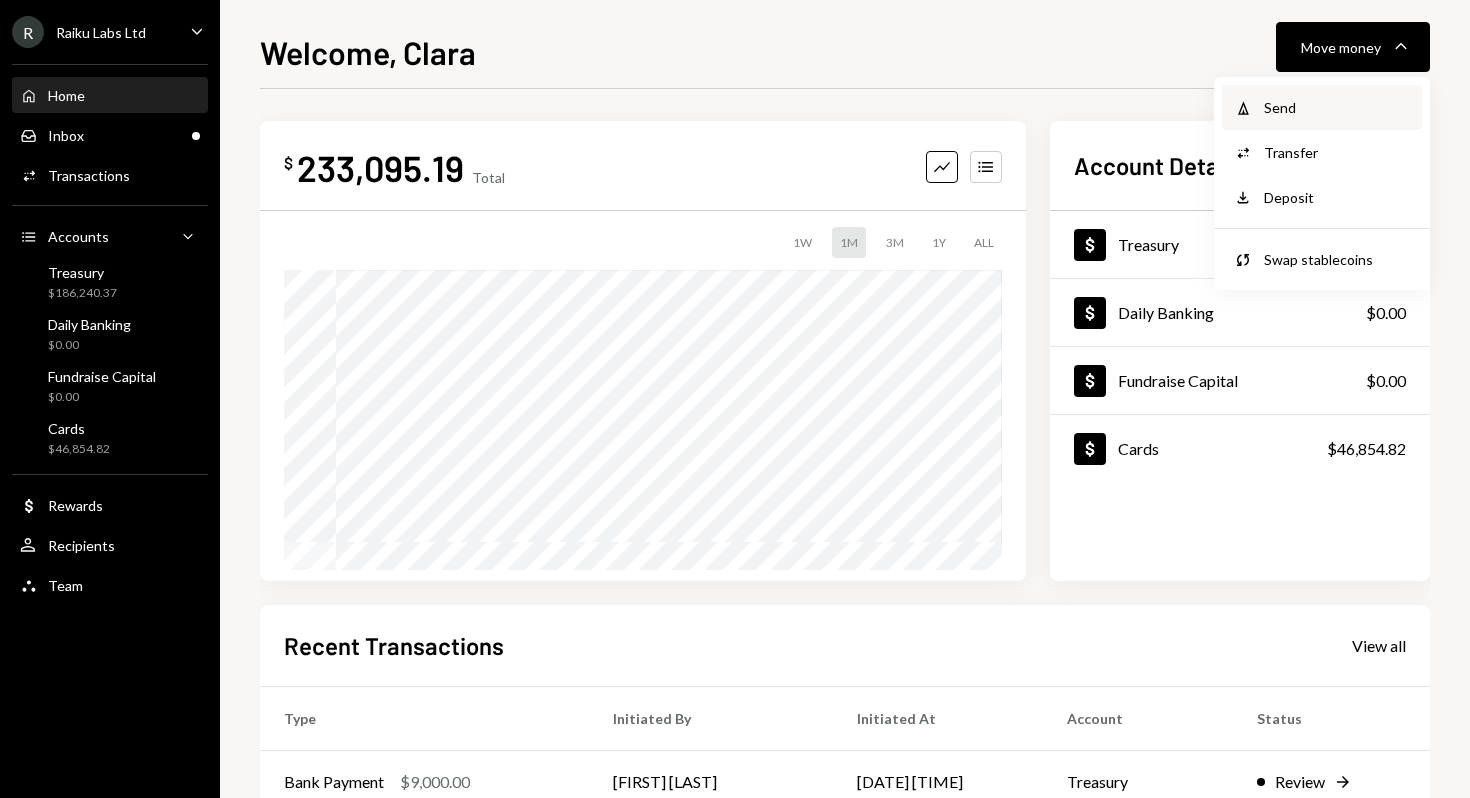click on "Send" at bounding box center [1337, 107] 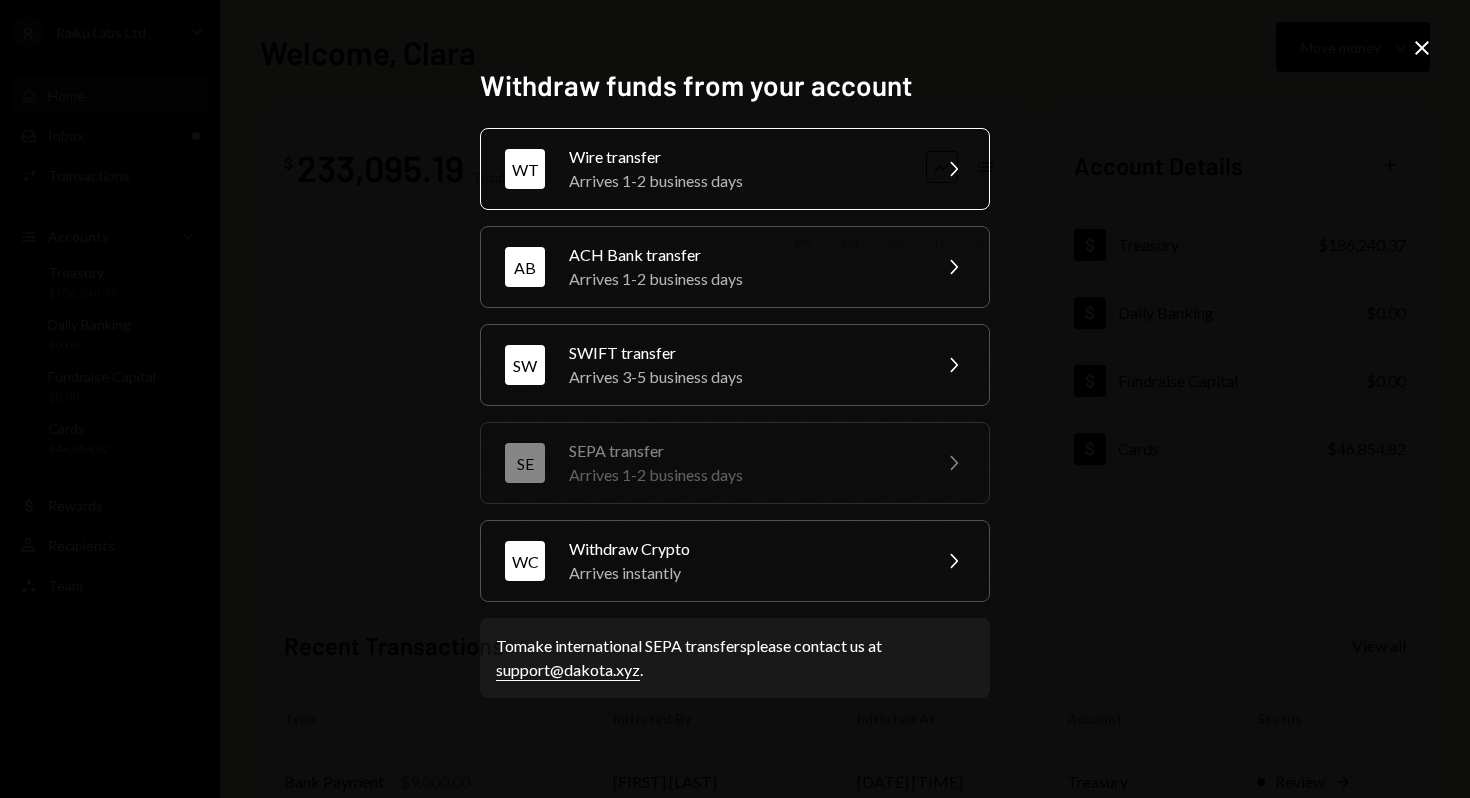 click on "Arrives 1-2 business days" at bounding box center [743, 181] 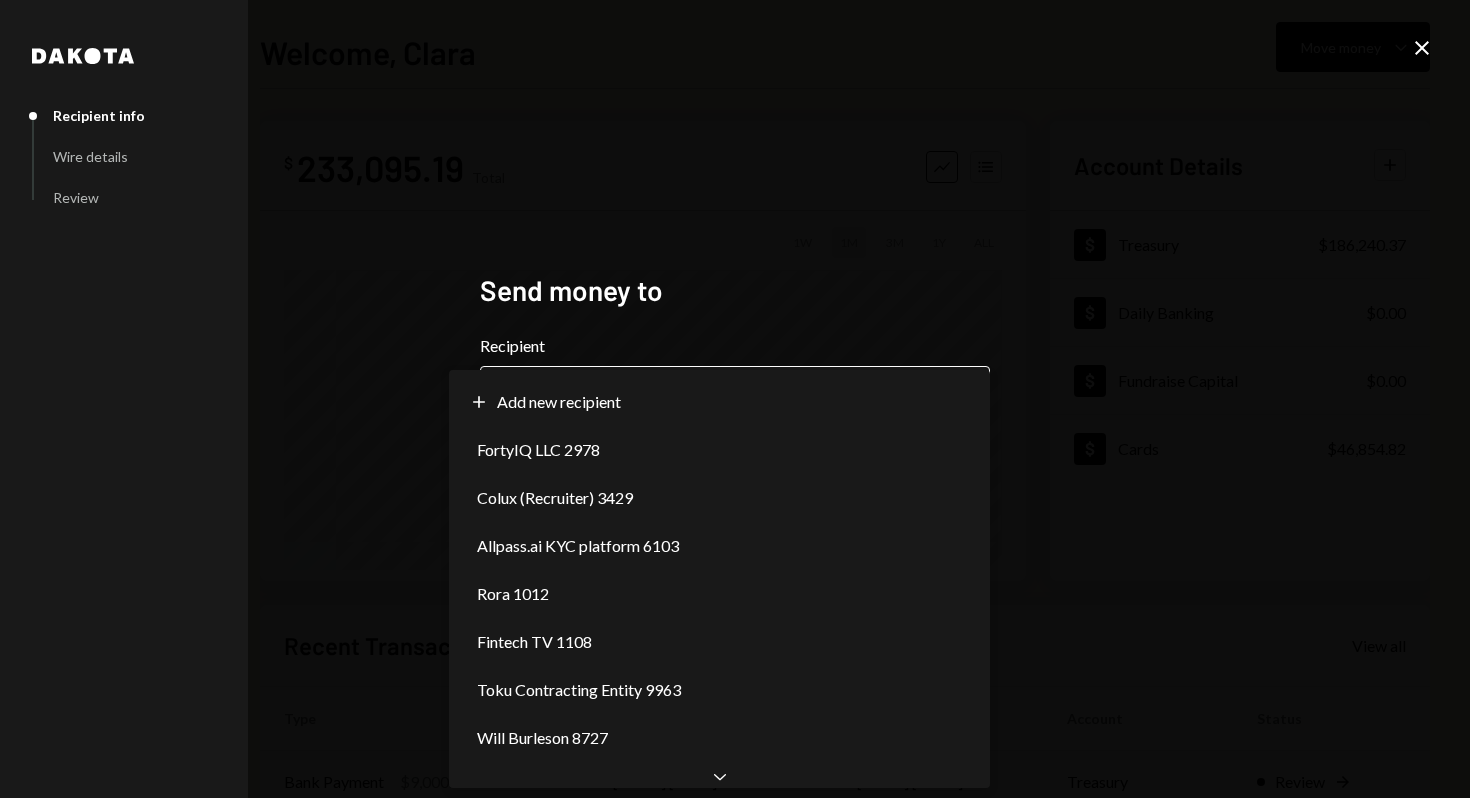 click on "R Raiku Labs Ltd Caret Down Home Home Inbox Inbox Activities Transactions Accounts Accounts Caret Down Treasury $186,240.37 Daily Banking $0.00 Fundraise Capital $0.00 Cards $46,854.82 Dollar Rewards User Recipients Team Team Welcome, Clara Move money Caret Down $ 233,095.19 Total Graph Accounts 1W 1M 3M 1Y ALL Account Details Plus Dollar Treasury $186,240.37 Dollar Daily Banking $0.00 Dollar Fundraise Capital $0.00 Dollar Cards $46,854.82 Recent Transactions View all Type Initiated By Initiated At Account Status Bank Payment $9,000.00 Clara Cambra 08/04/25 8:32 PM Treasury Review Right Arrow Card Transaction $399.81 Robin Raiku Card 08/04/25 4:50 PM Organization Pending Card Transaction $0.00 Robin Raiku Card 08/04/25 2:56 PM Organization Completed Card Transaction $146.40 Subscription Costs 08/03/25 11:59 AM Organization Pending Card Transaction $80.00 Robin Raiku Card 08/02/25 6:12 PM Organization Completed /dashboard Dakota Recipient info Wire details Review Send money to Recipient Chevron Down *********" at bounding box center (735, 399) 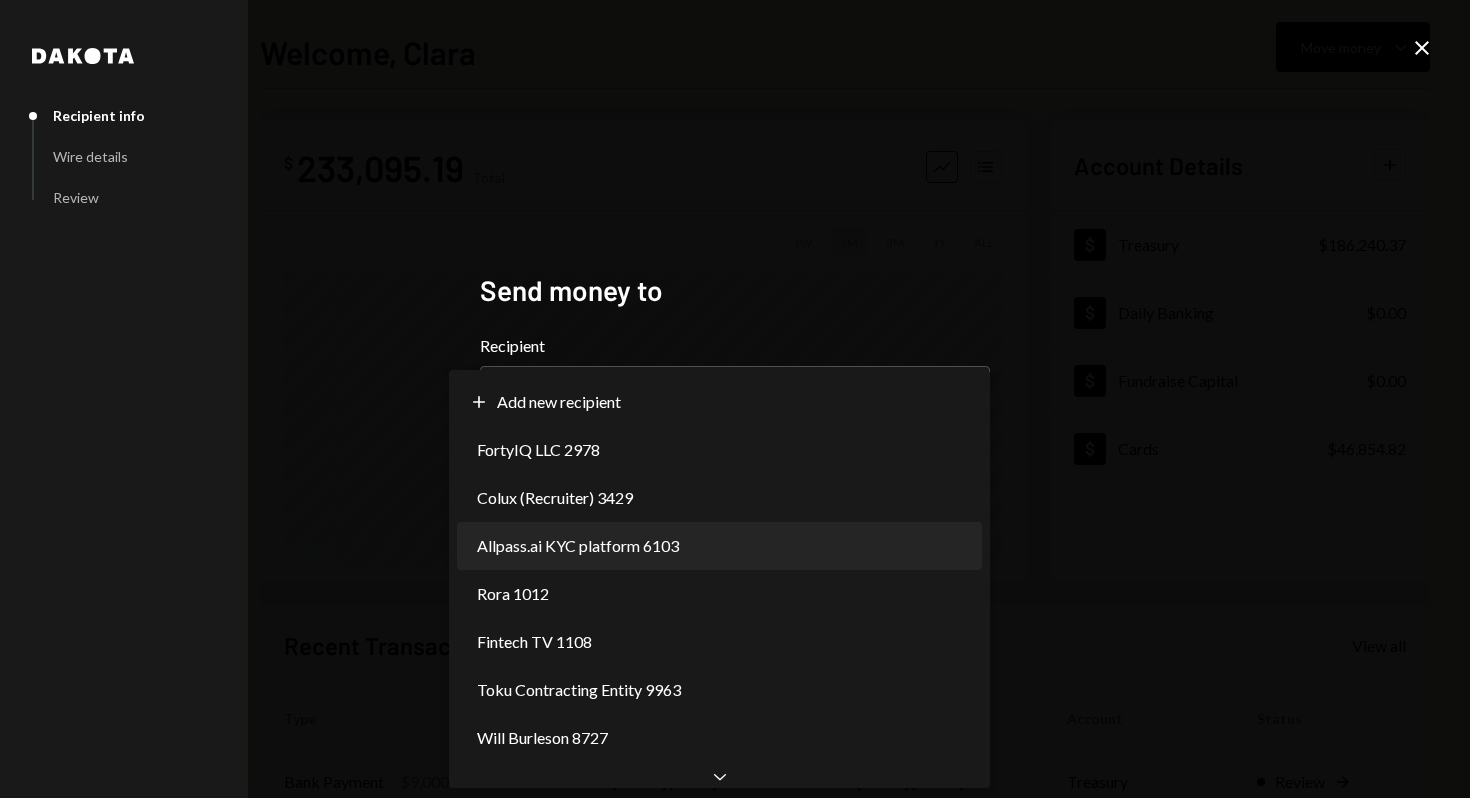 select on "**********" 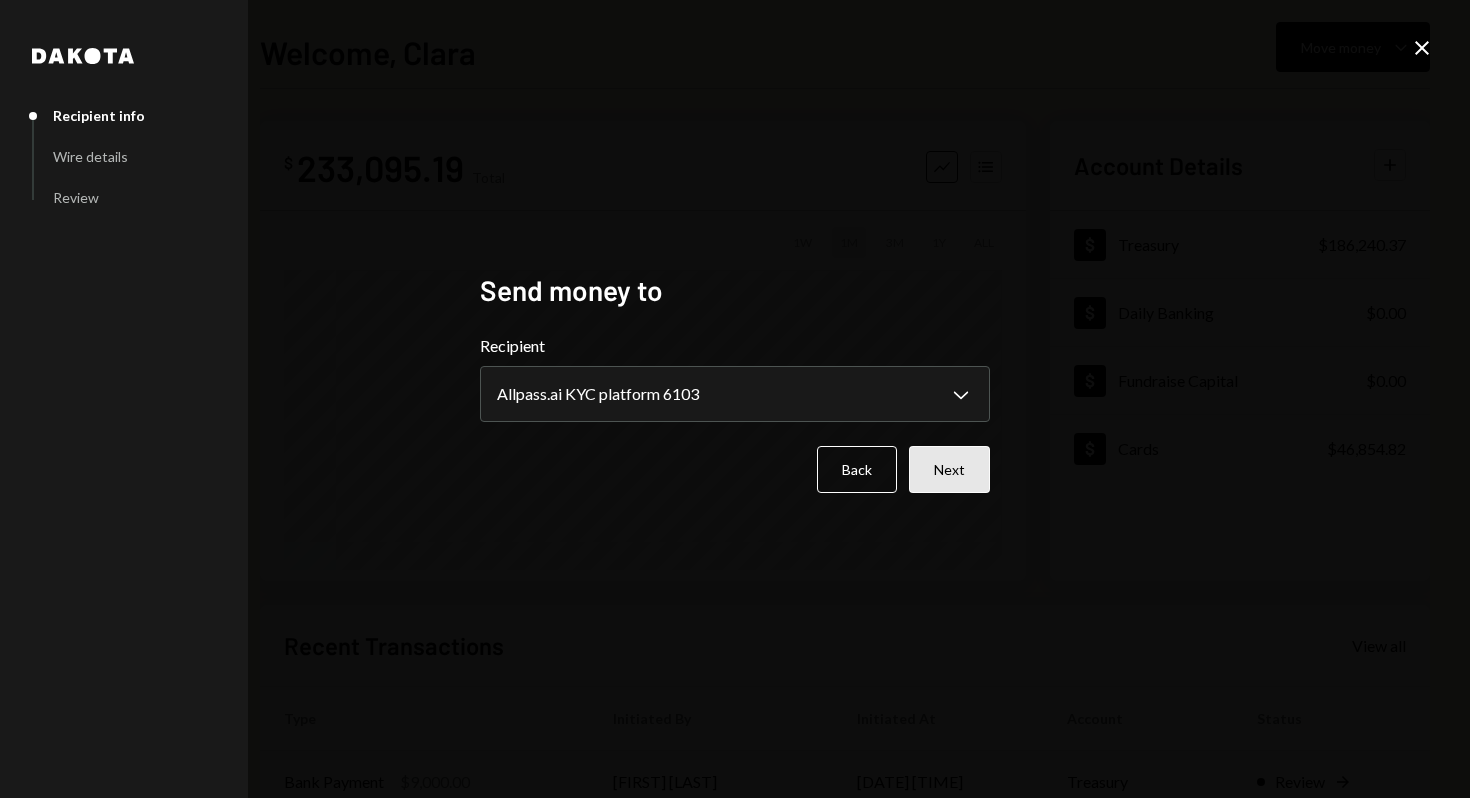 click on "Next" at bounding box center [949, 469] 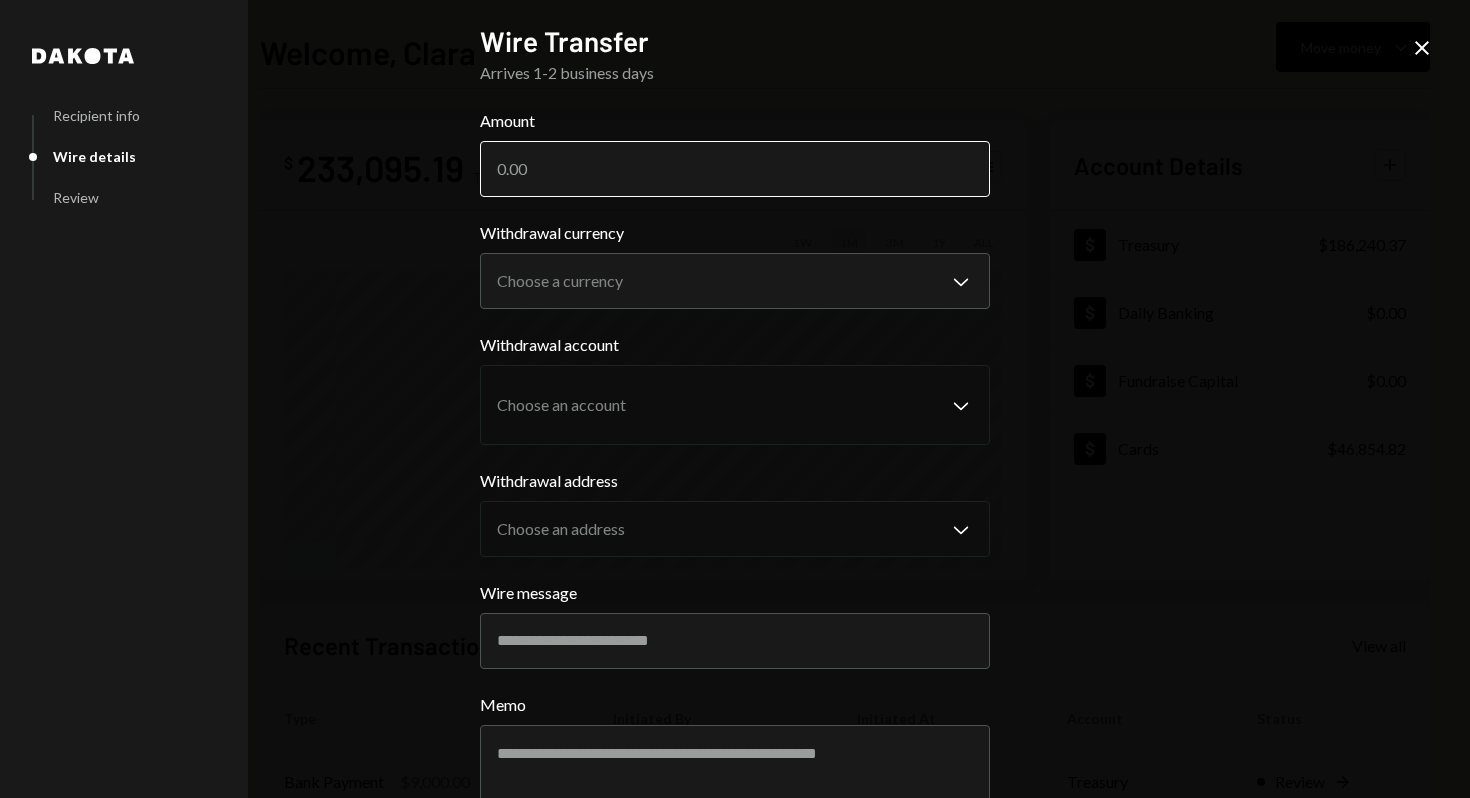click on "Amount" at bounding box center [735, 169] 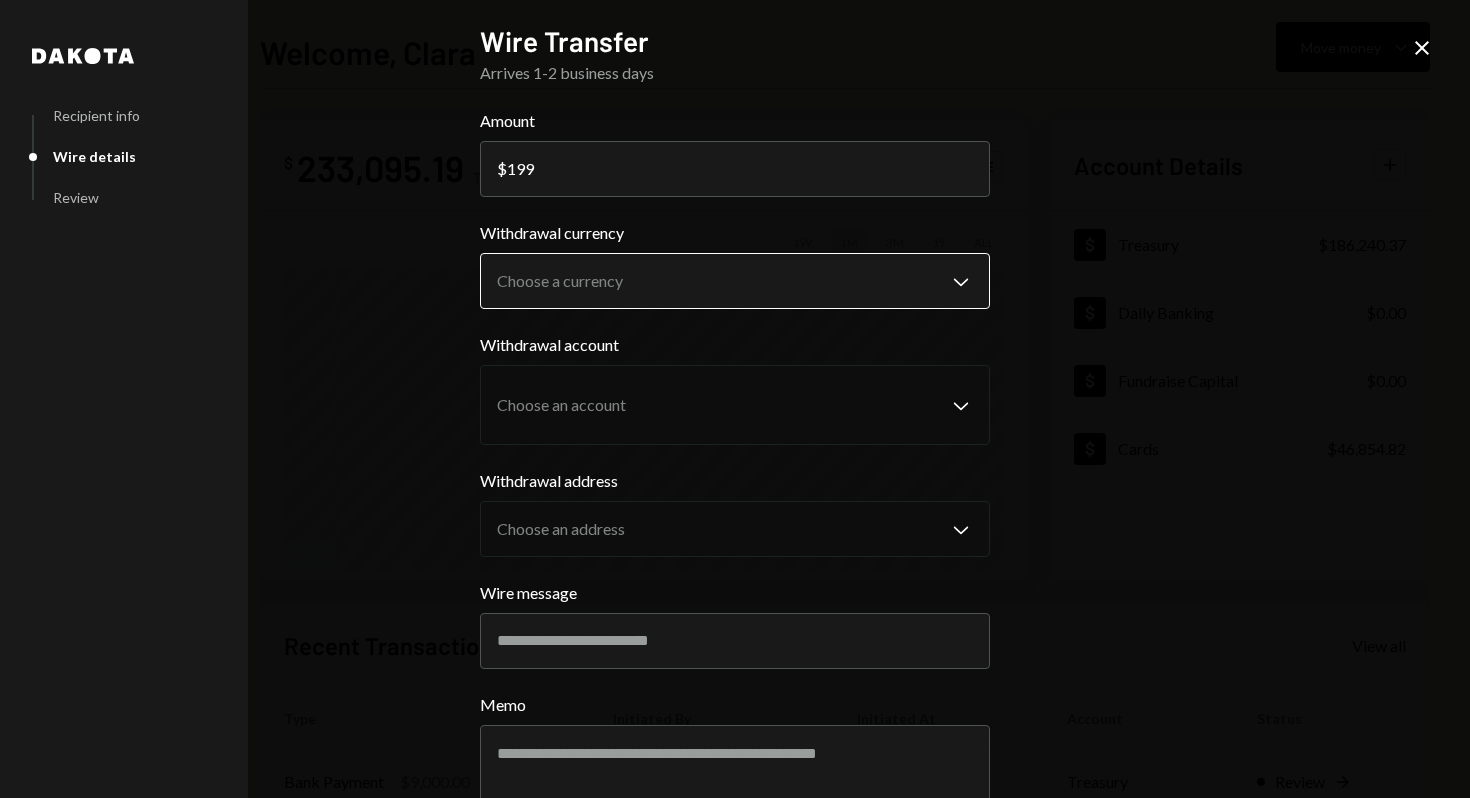 type on "199" 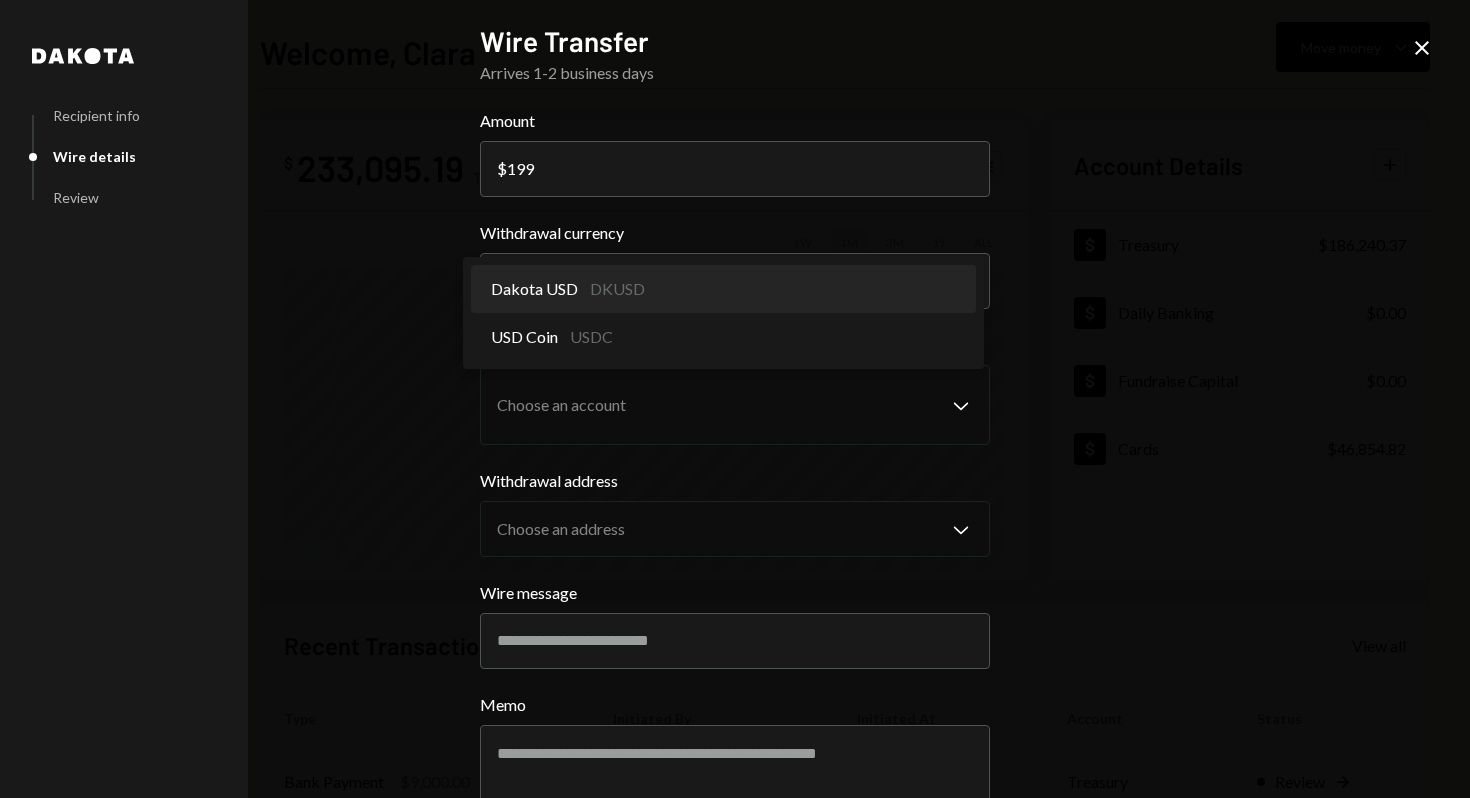 select on "*****" 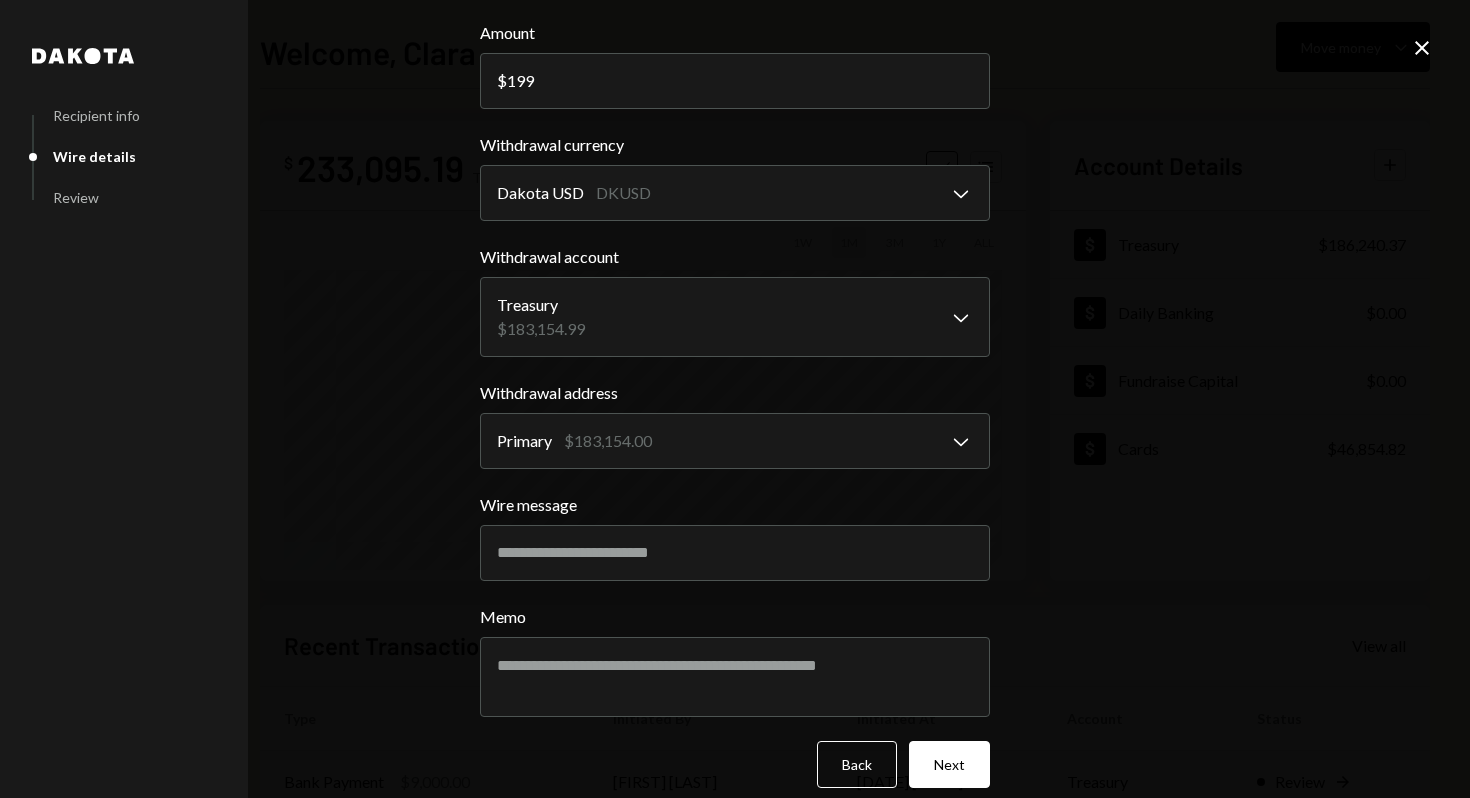 scroll, scrollTop: 109, scrollLeft: 0, axis: vertical 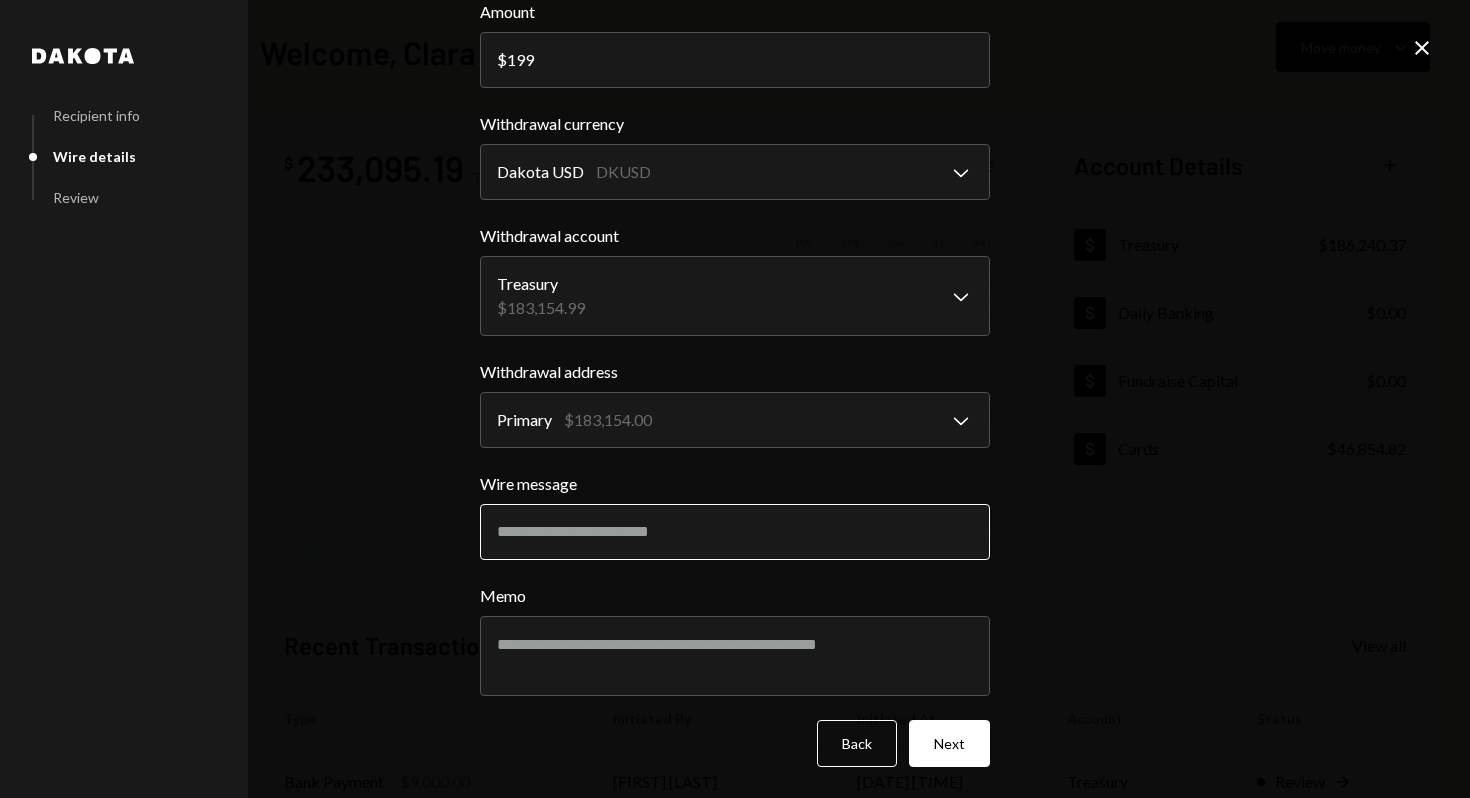 click on "Wire message" at bounding box center [735, 532] 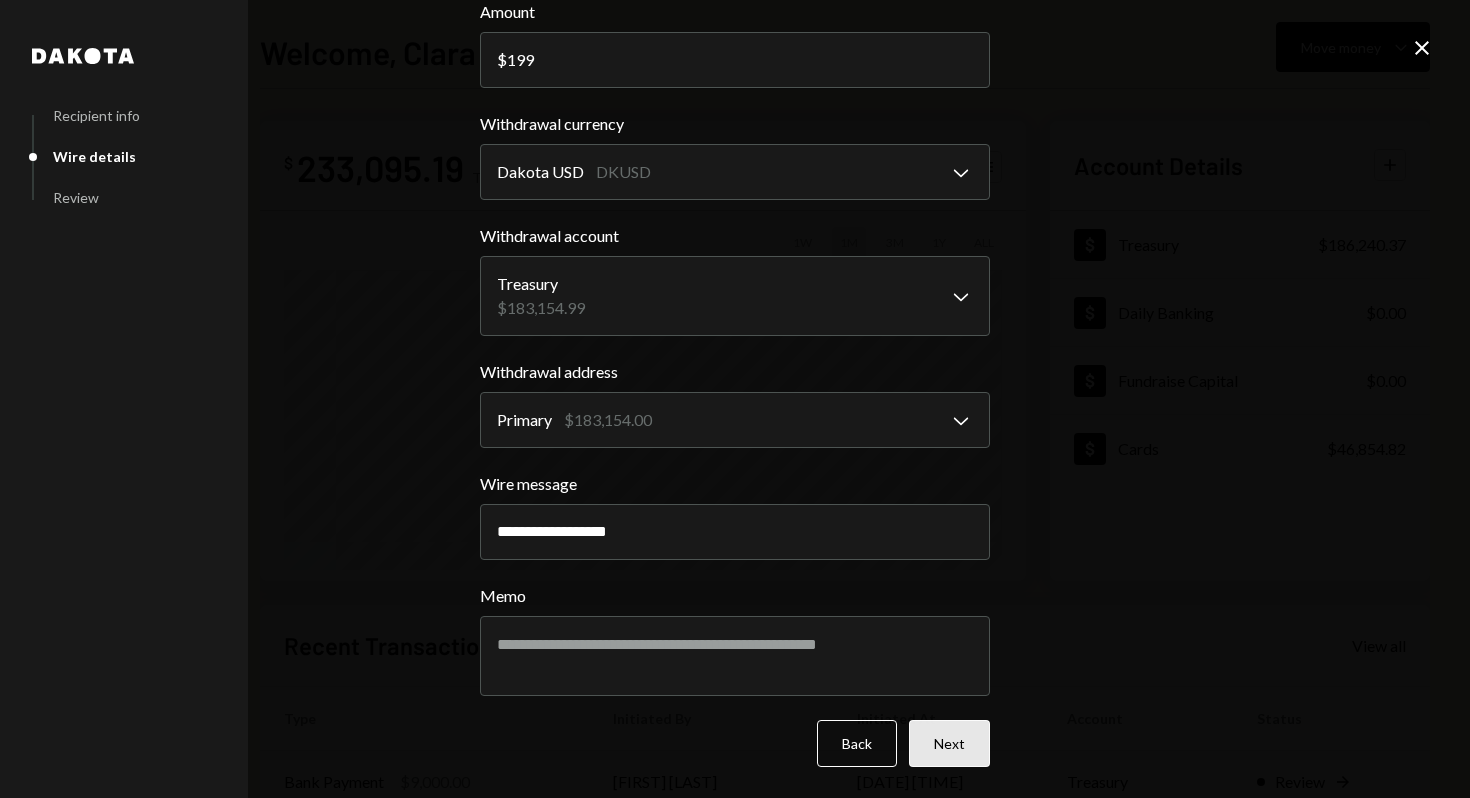 type on "**********" 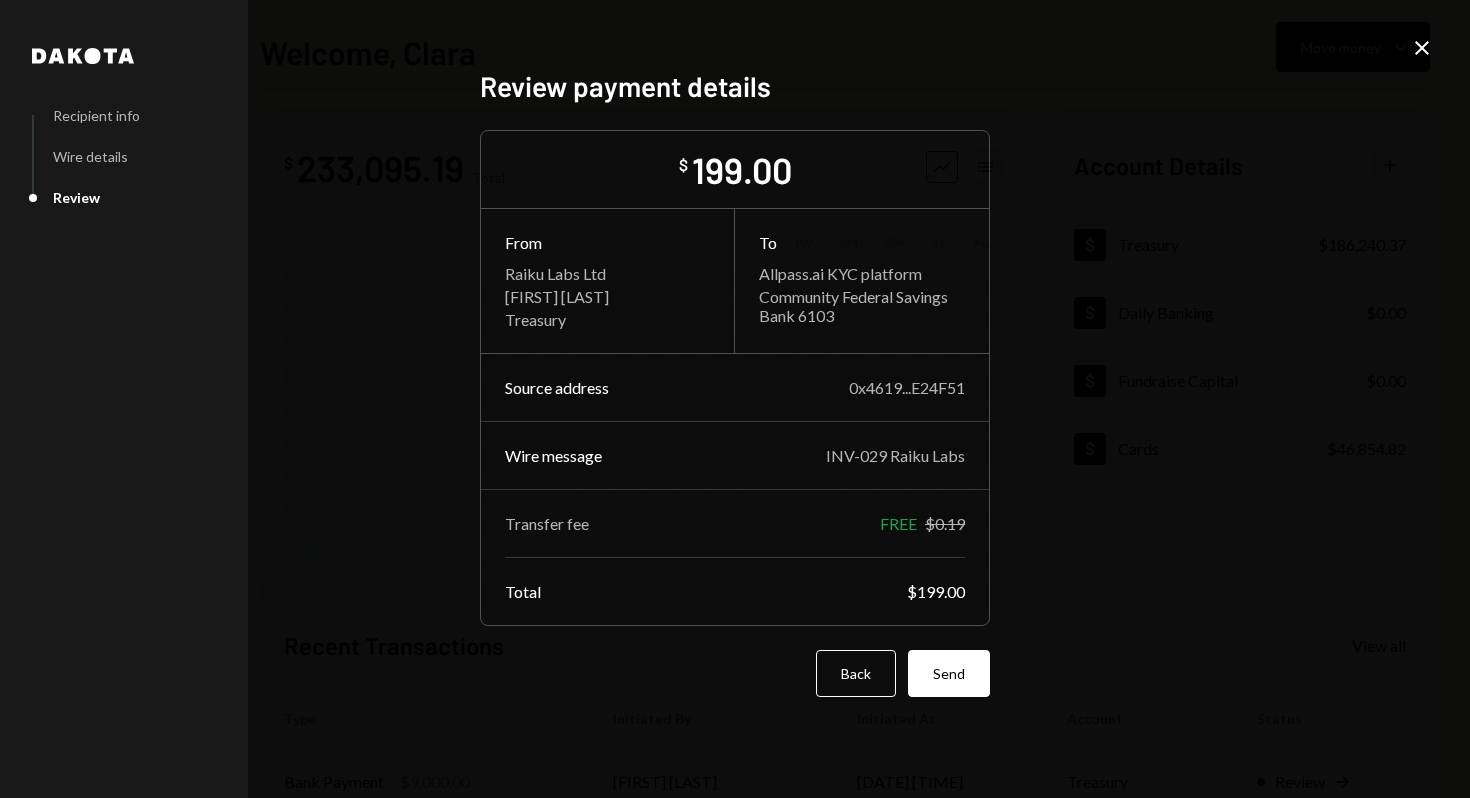 scroll, scrollTop: 0, scrollLeft: 0, axis: both 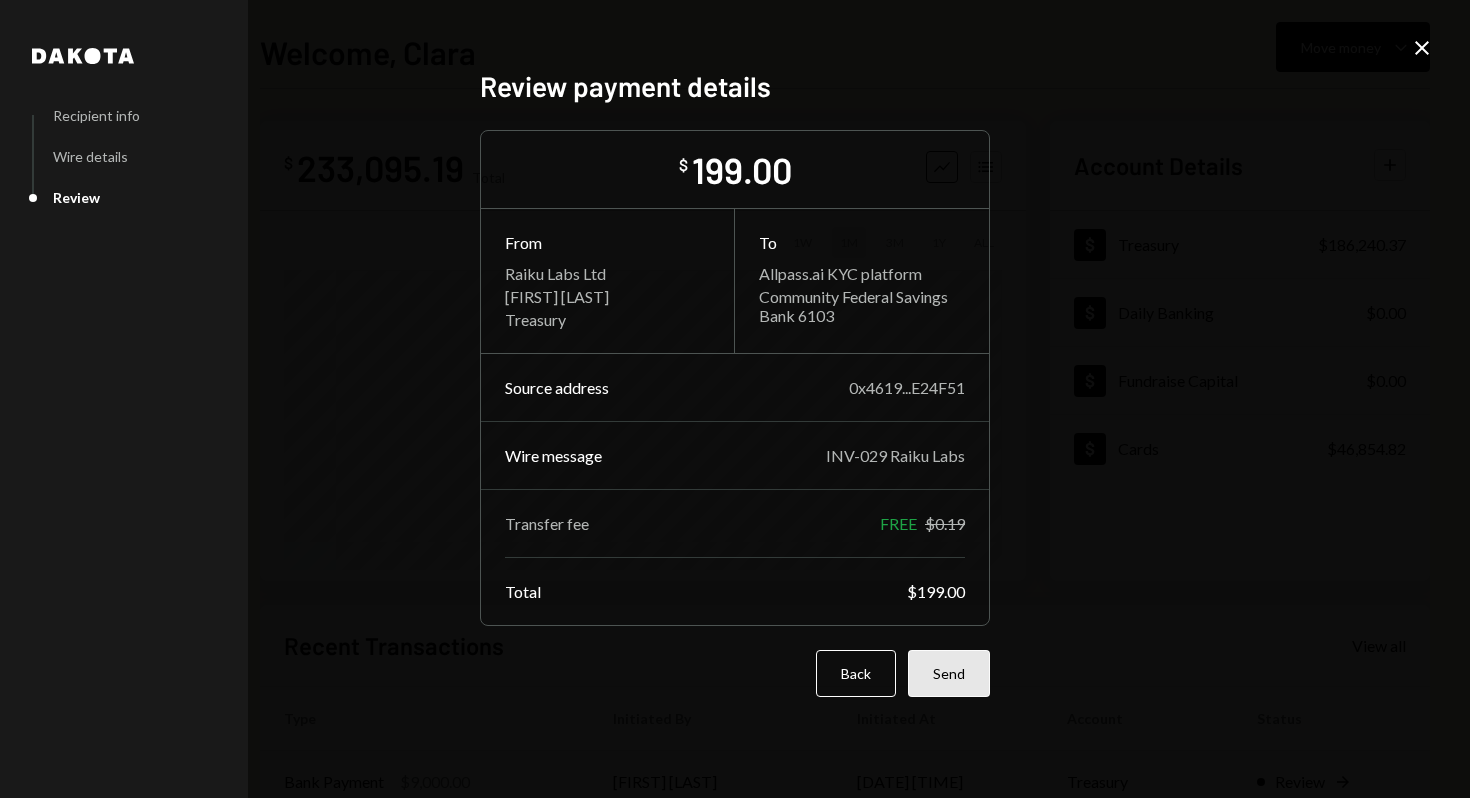 click on "Send" at bounding box center (949, 673) 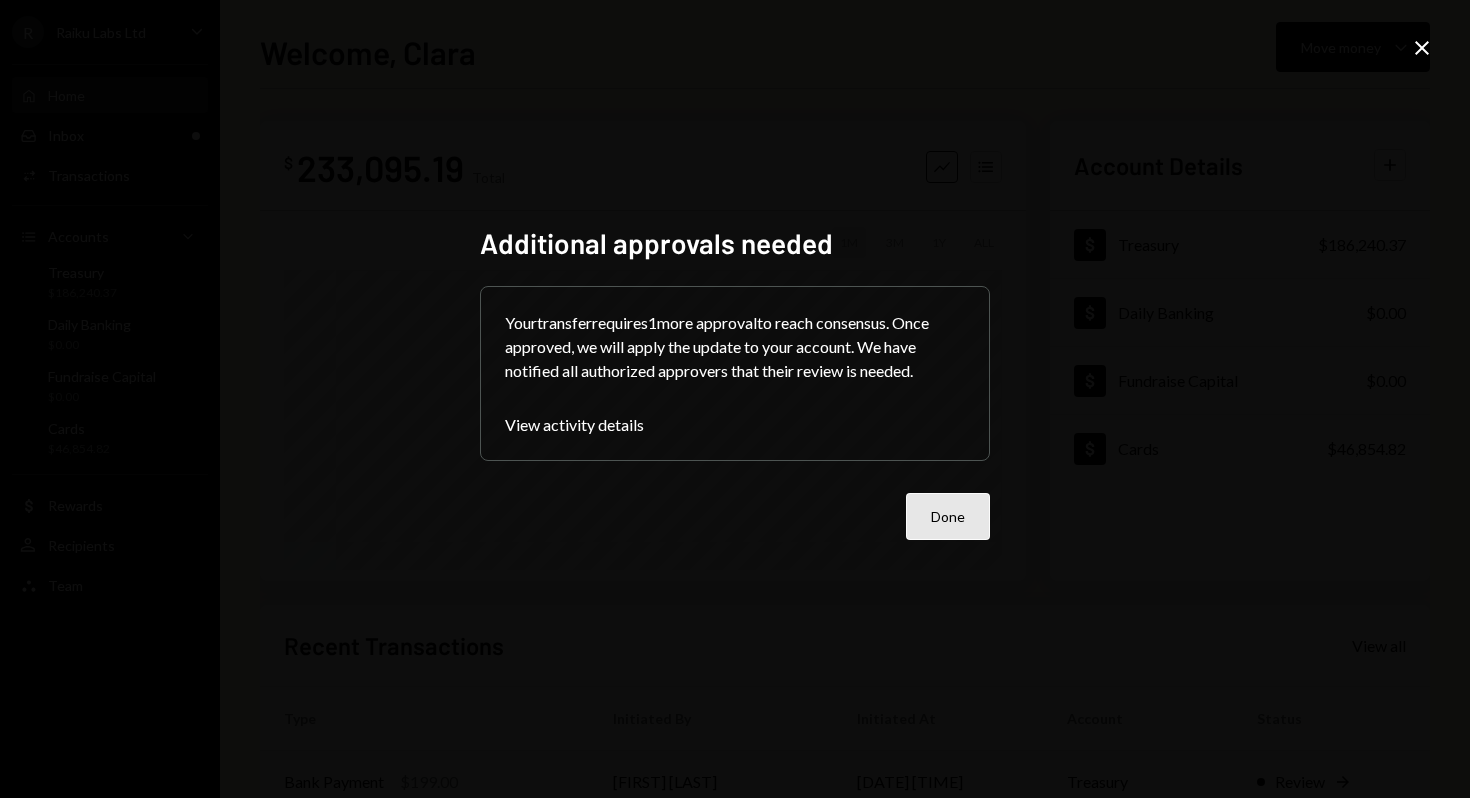 click on "Done" at bounding box center (948, 516) 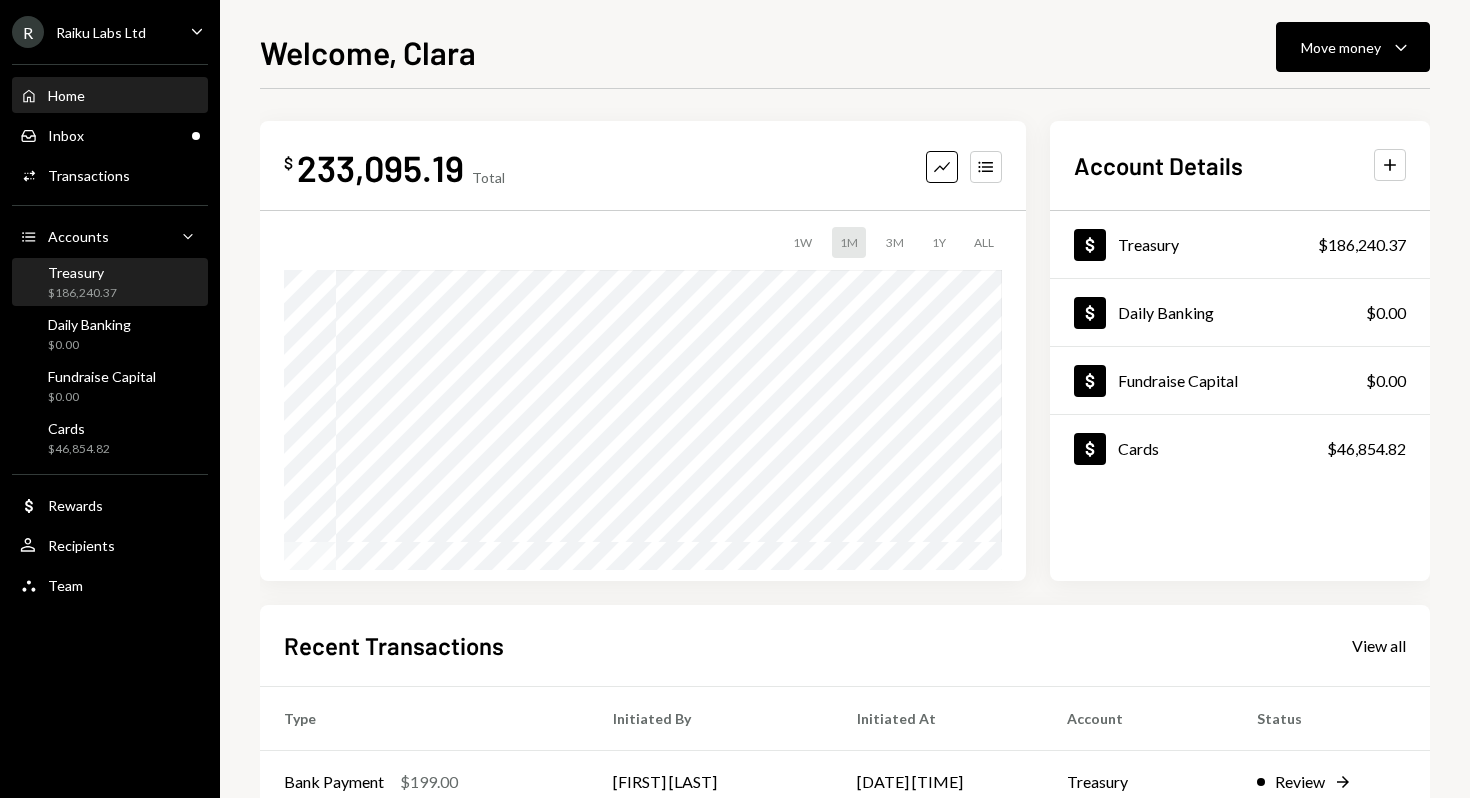 click on "Treasury" at bounding box center (82, 272) 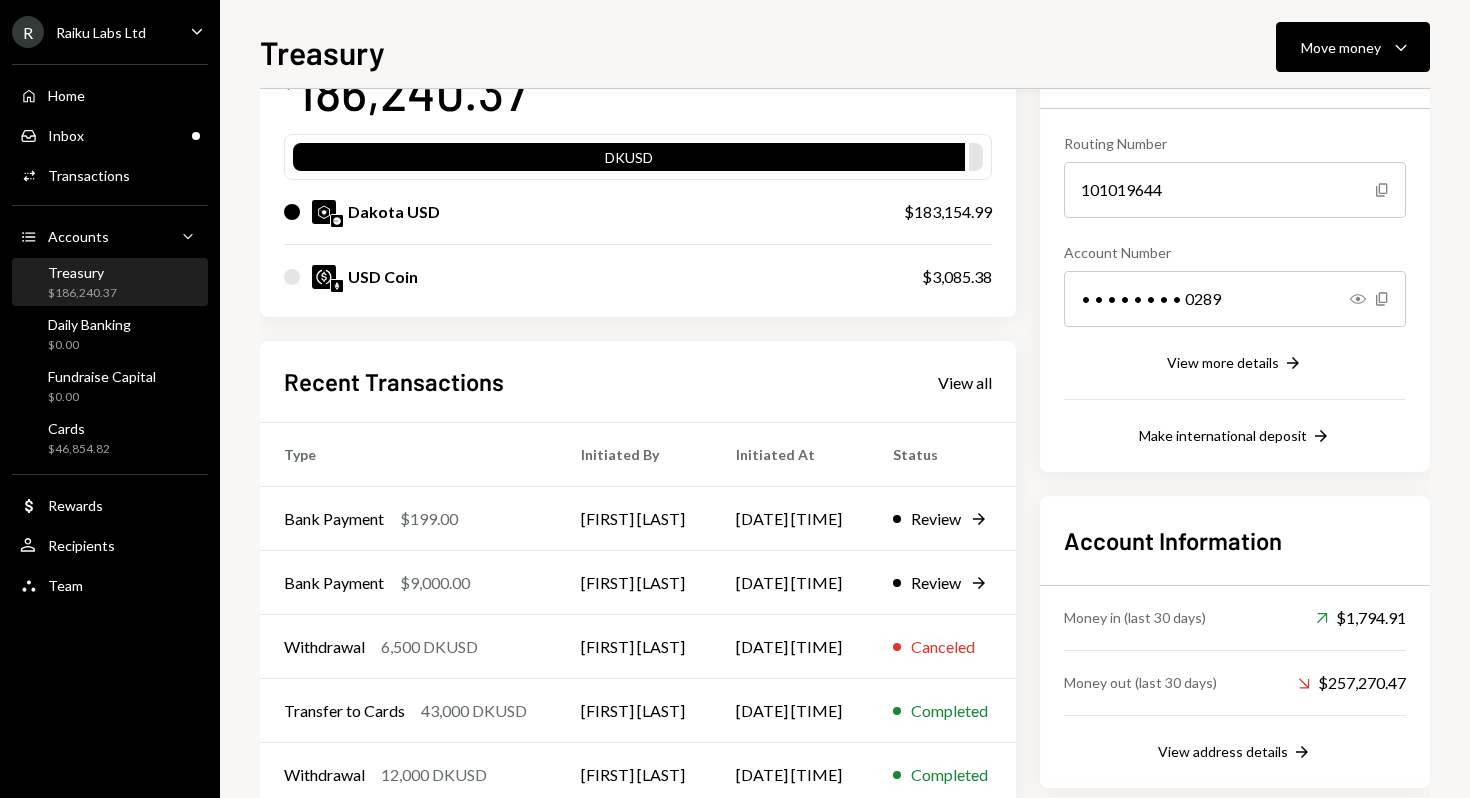 scroll, scrollTop: 213, scrollLeft: 0, axis: vertical 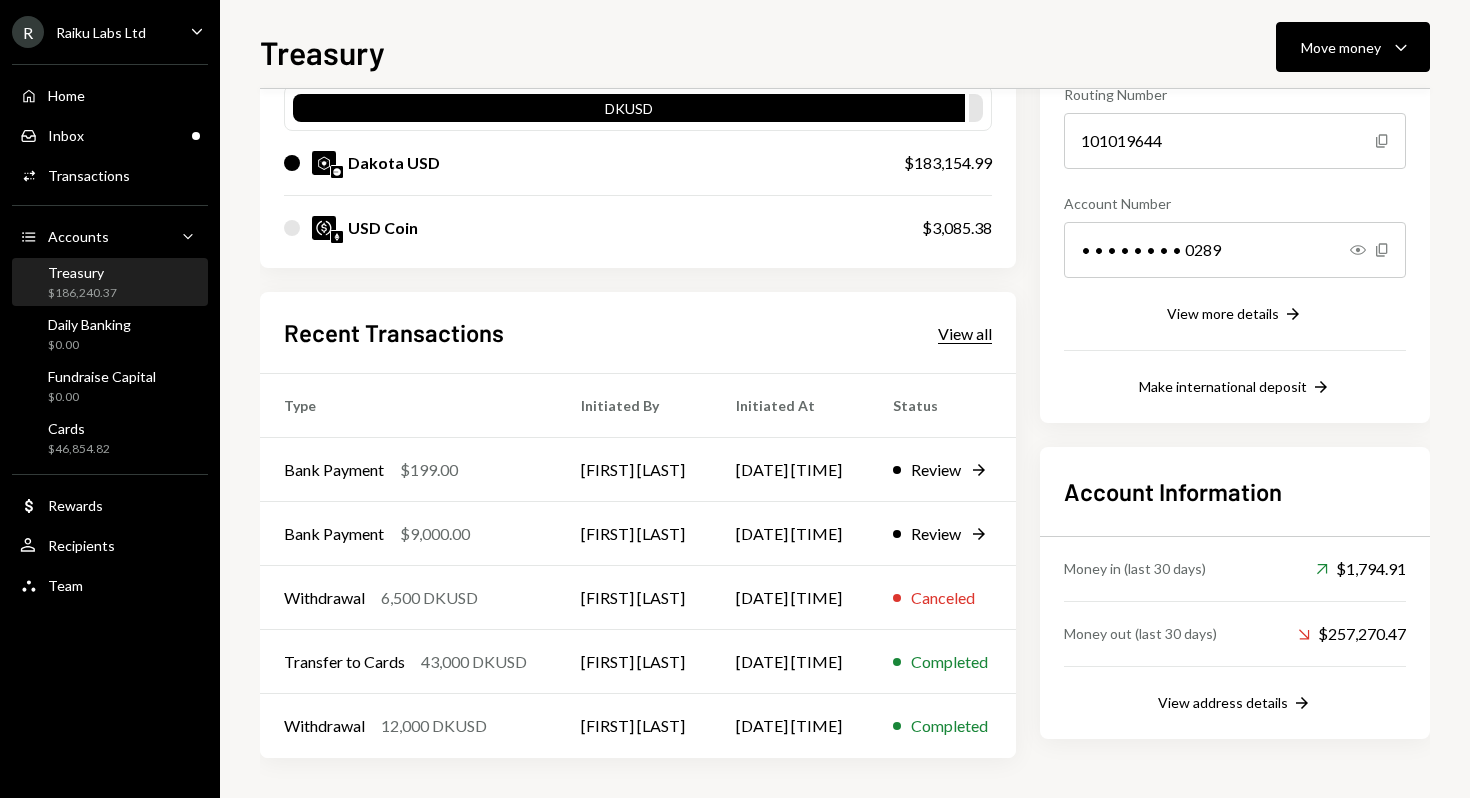click on "View all" at bounding box center (965, 334) 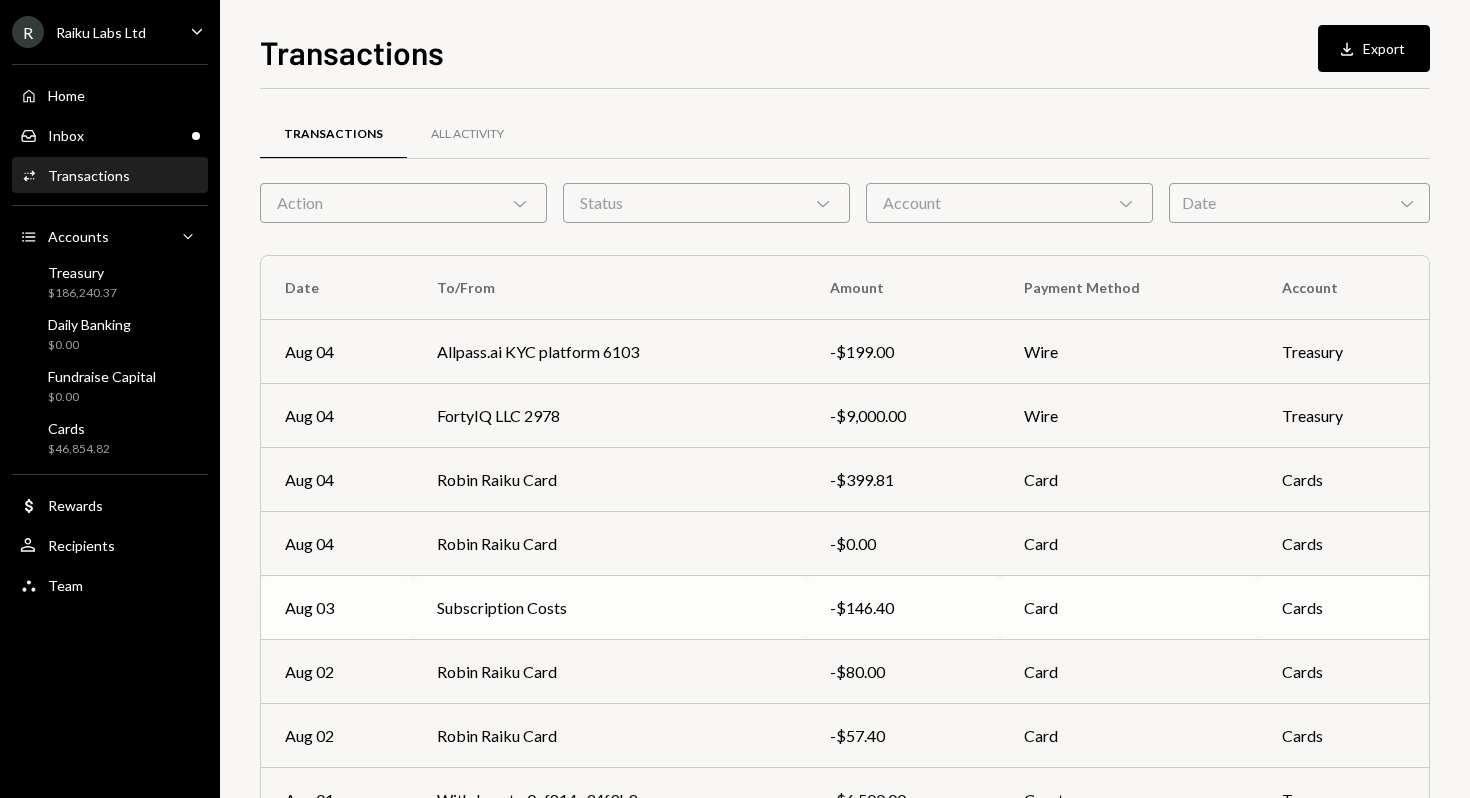 click on "Subscription Costs" at bounding box center (609, 608) 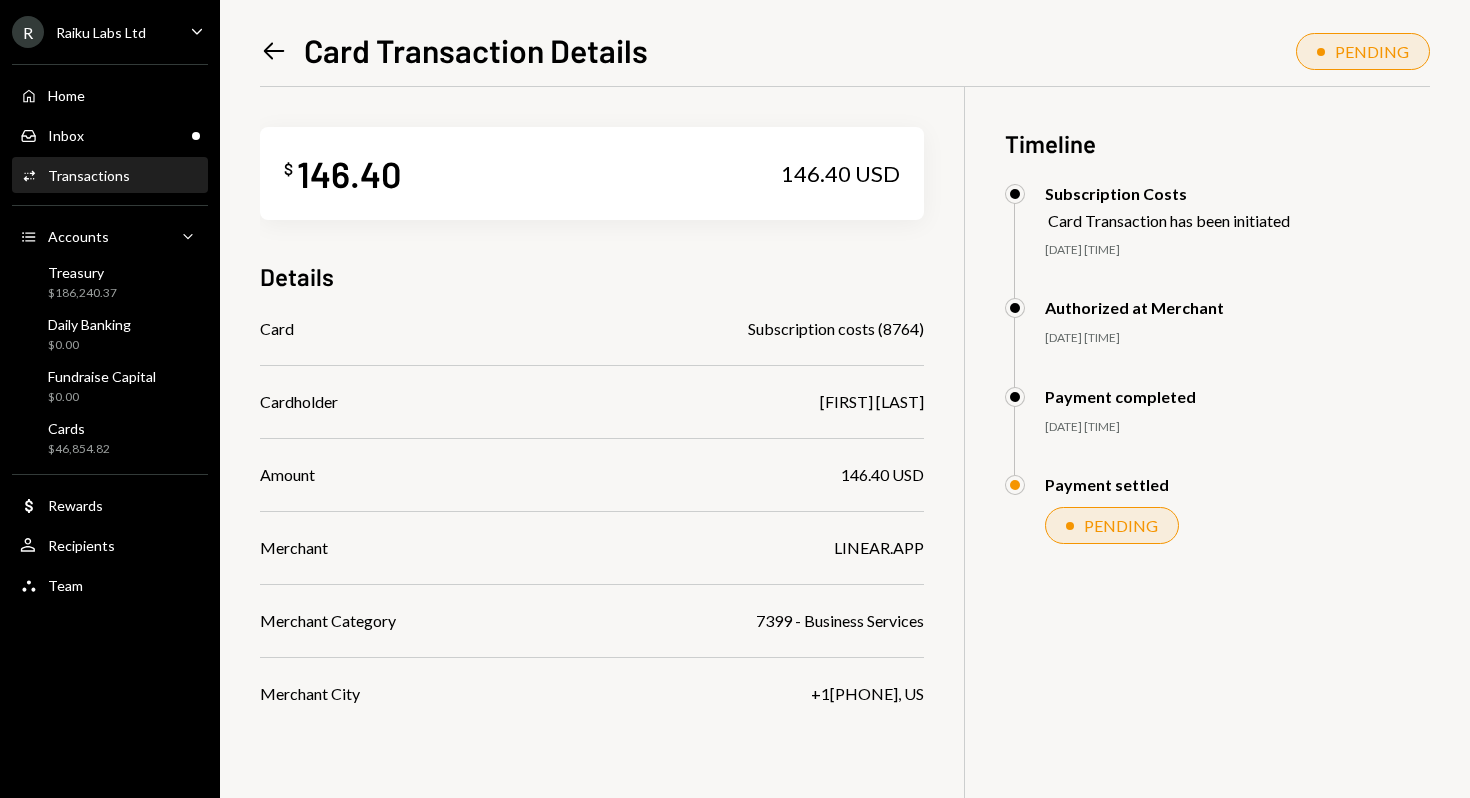 click on "Left Arrow" 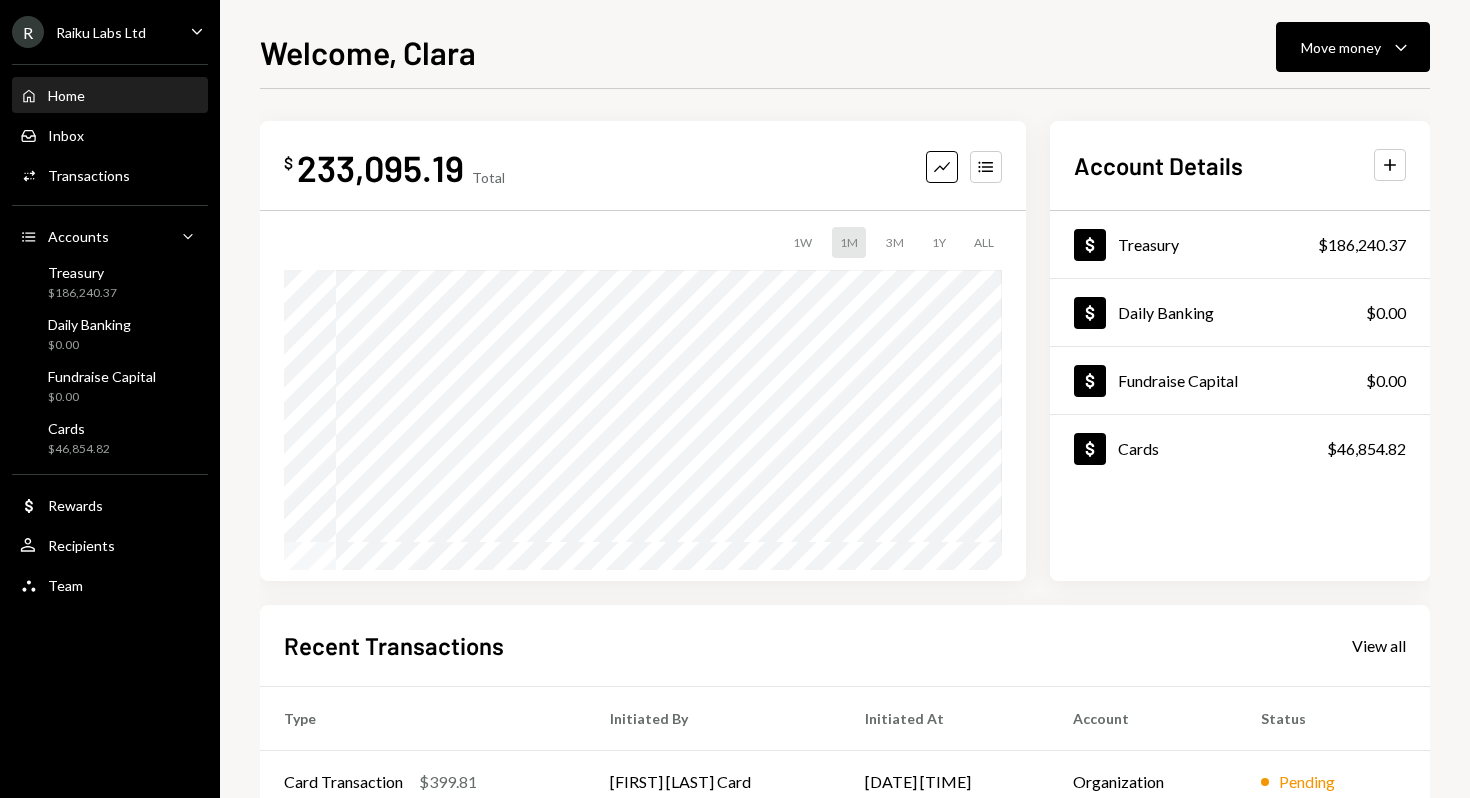 scroll, scrollTop: 0, scrollLeft: 0, axis: both 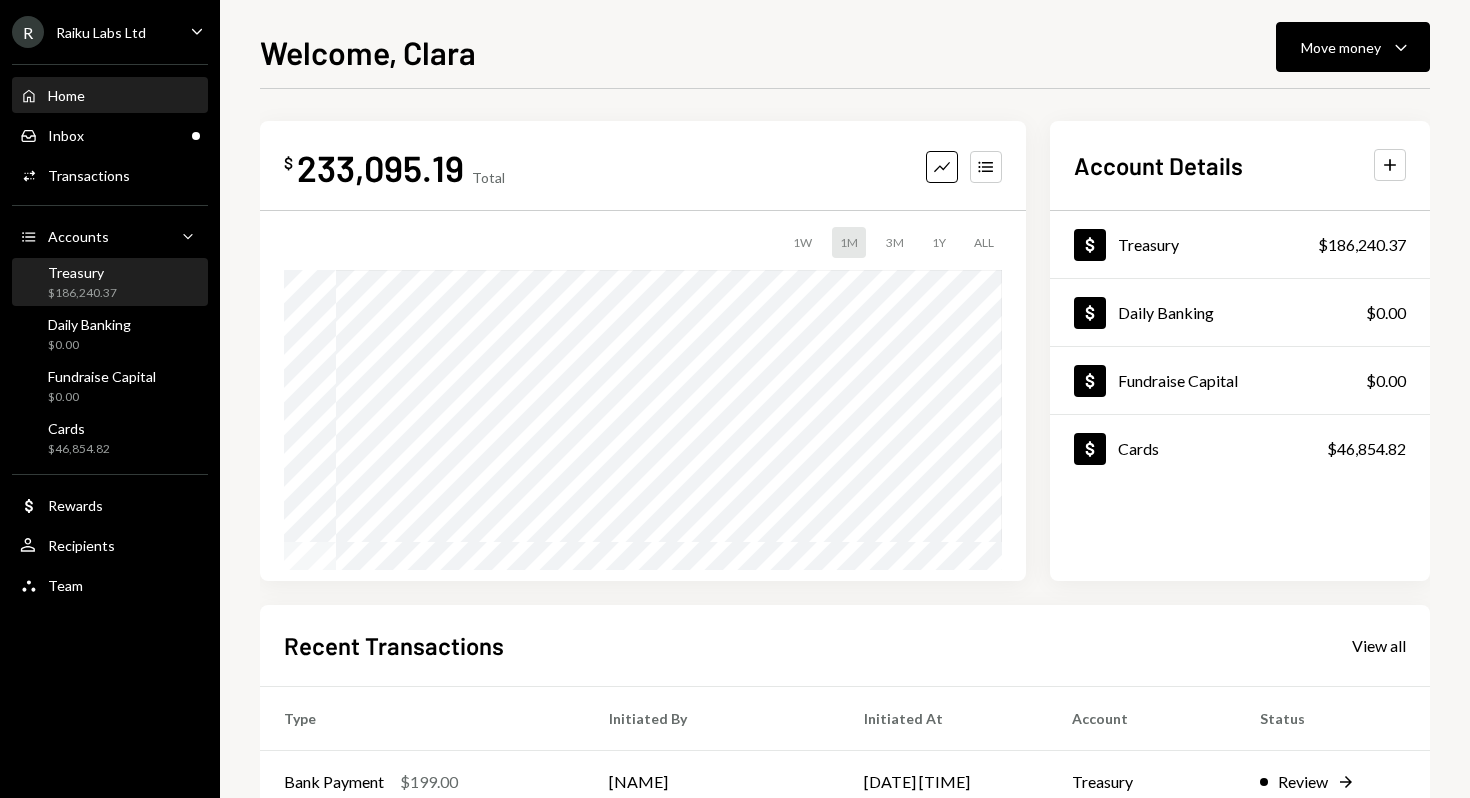 click on "Treasury" at bounding box center [82, 272] 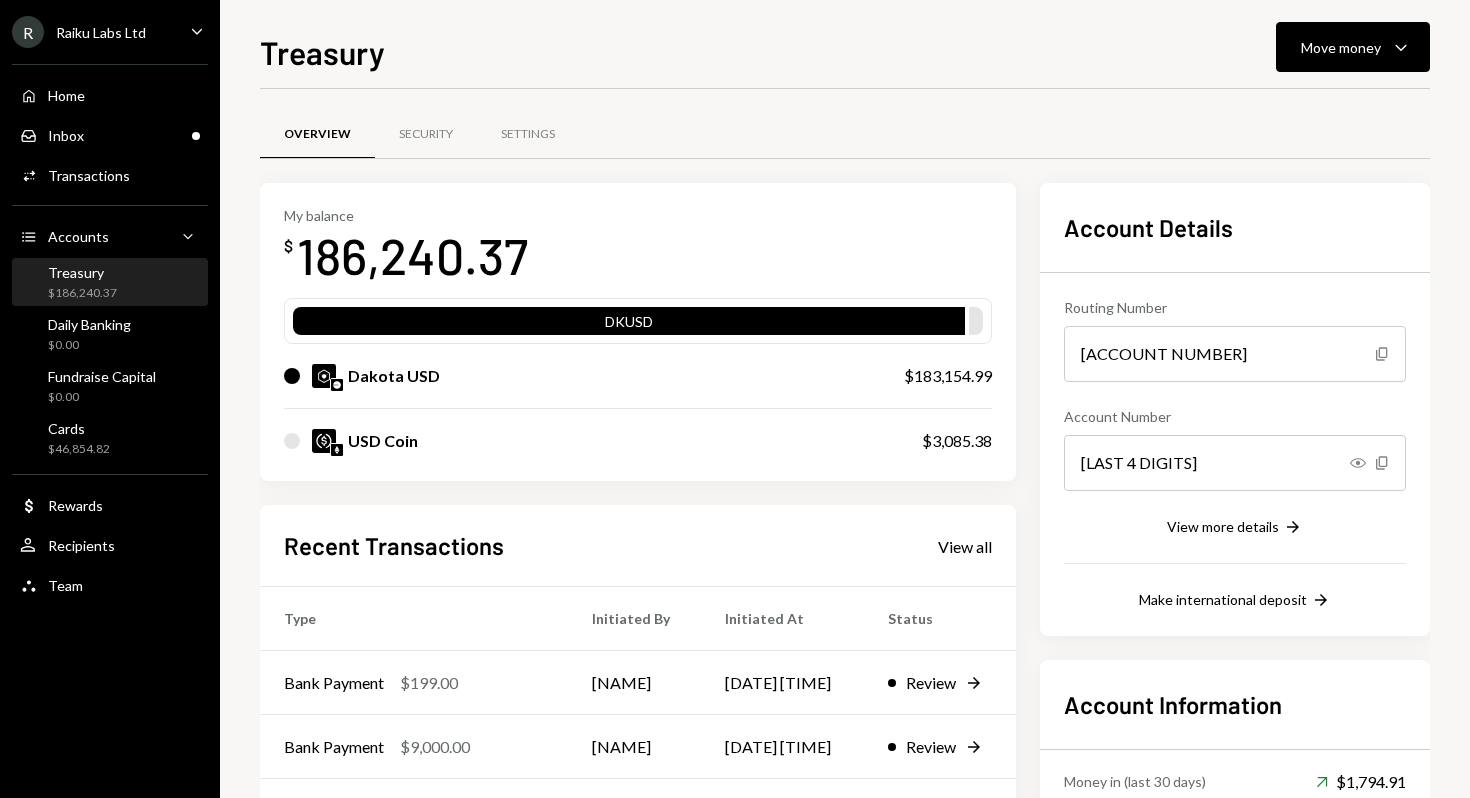 click on "[NAME] Ltd" at bounding box center (79, 32) 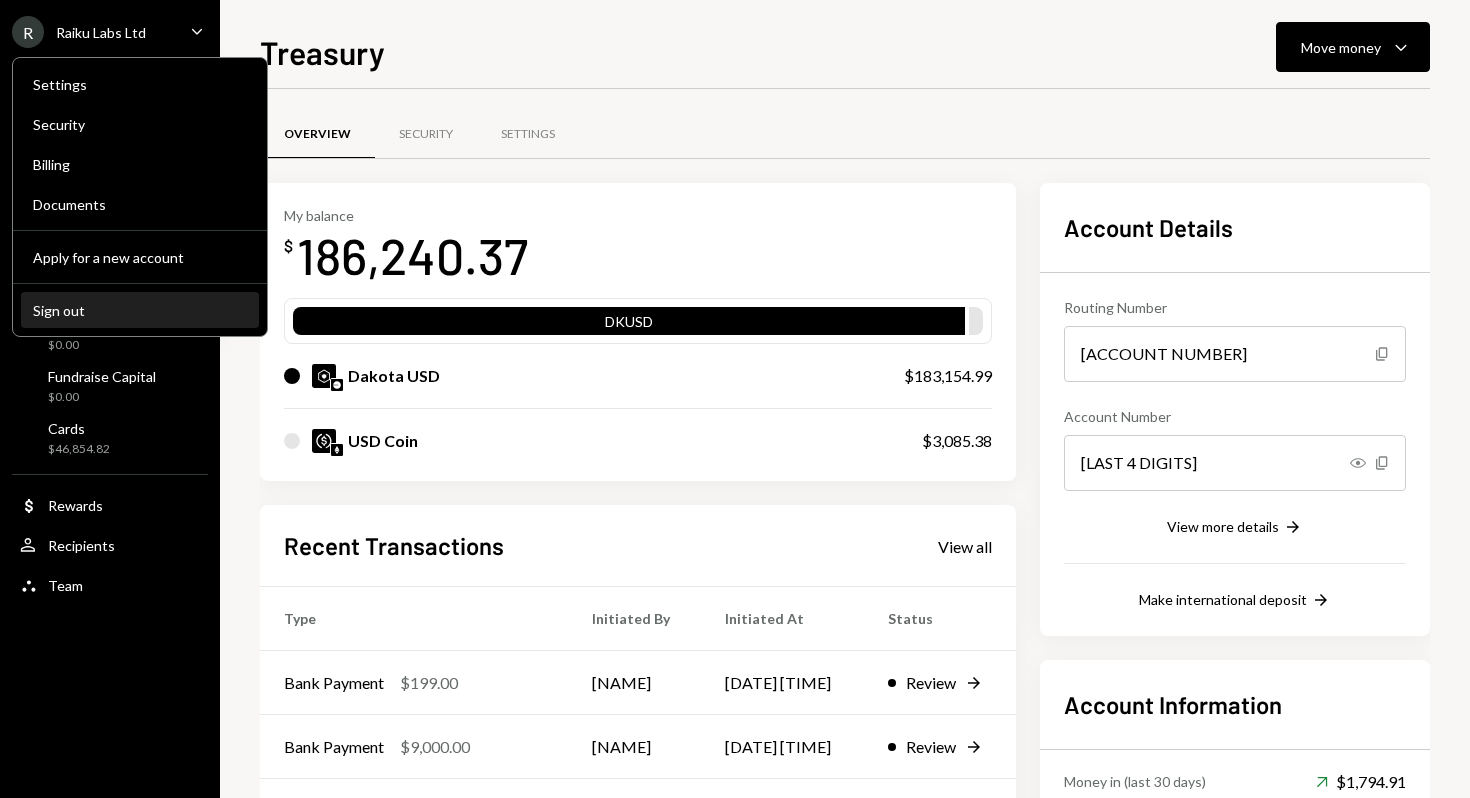 click on "Sign out" at bounding box center [140, 310] 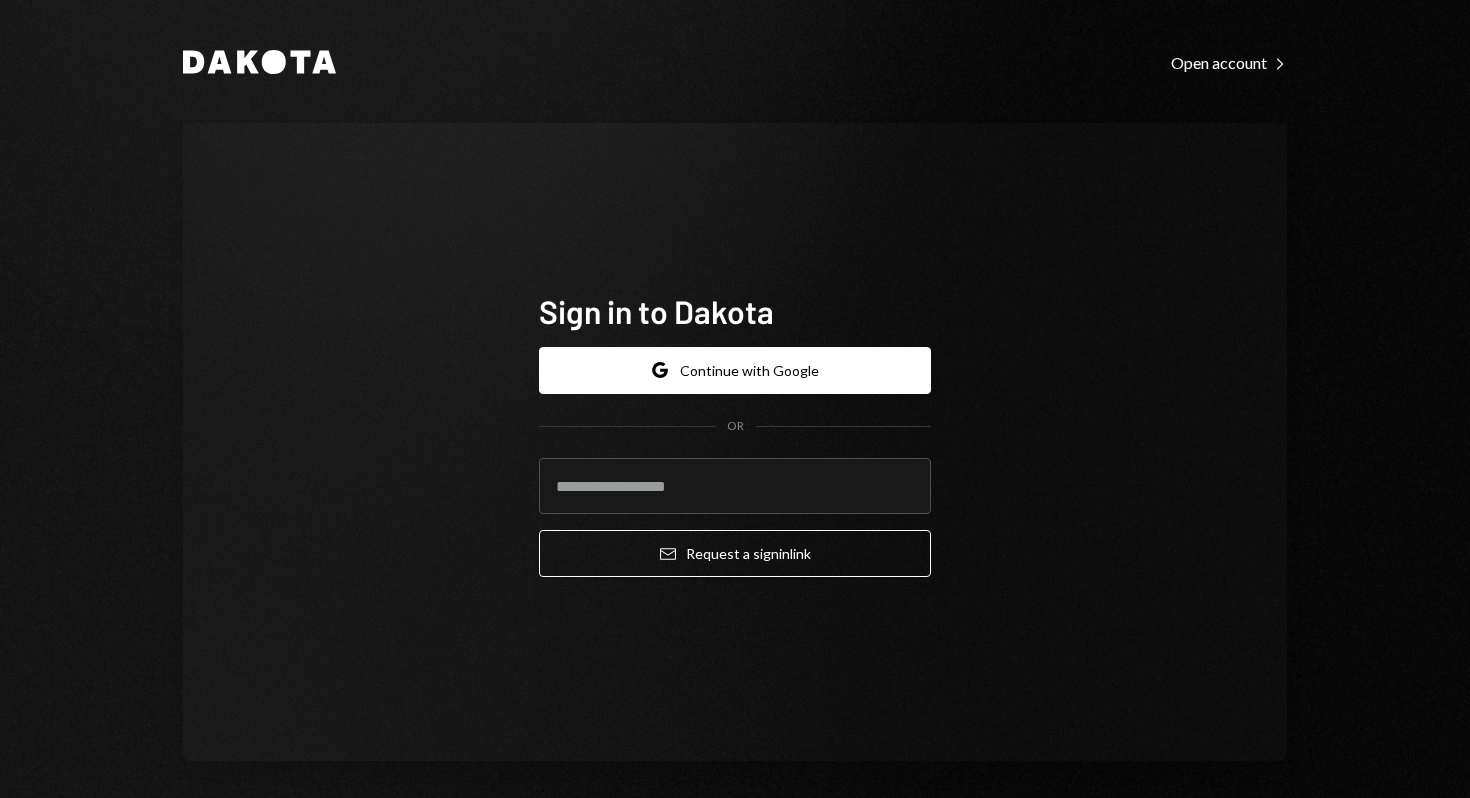 type on "**********" 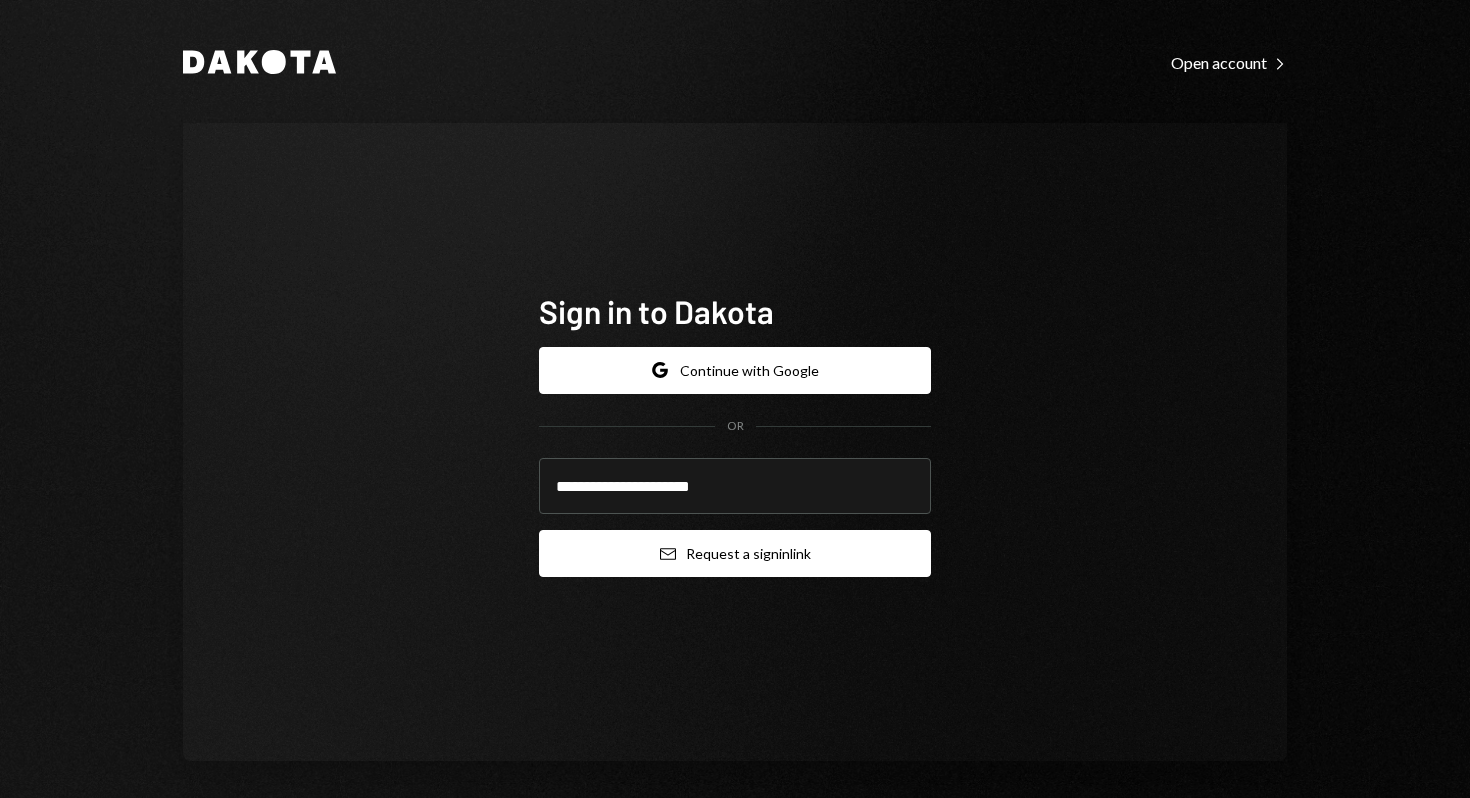 click on "Email Request a sign  in  link" at bounding box center (735, 553) 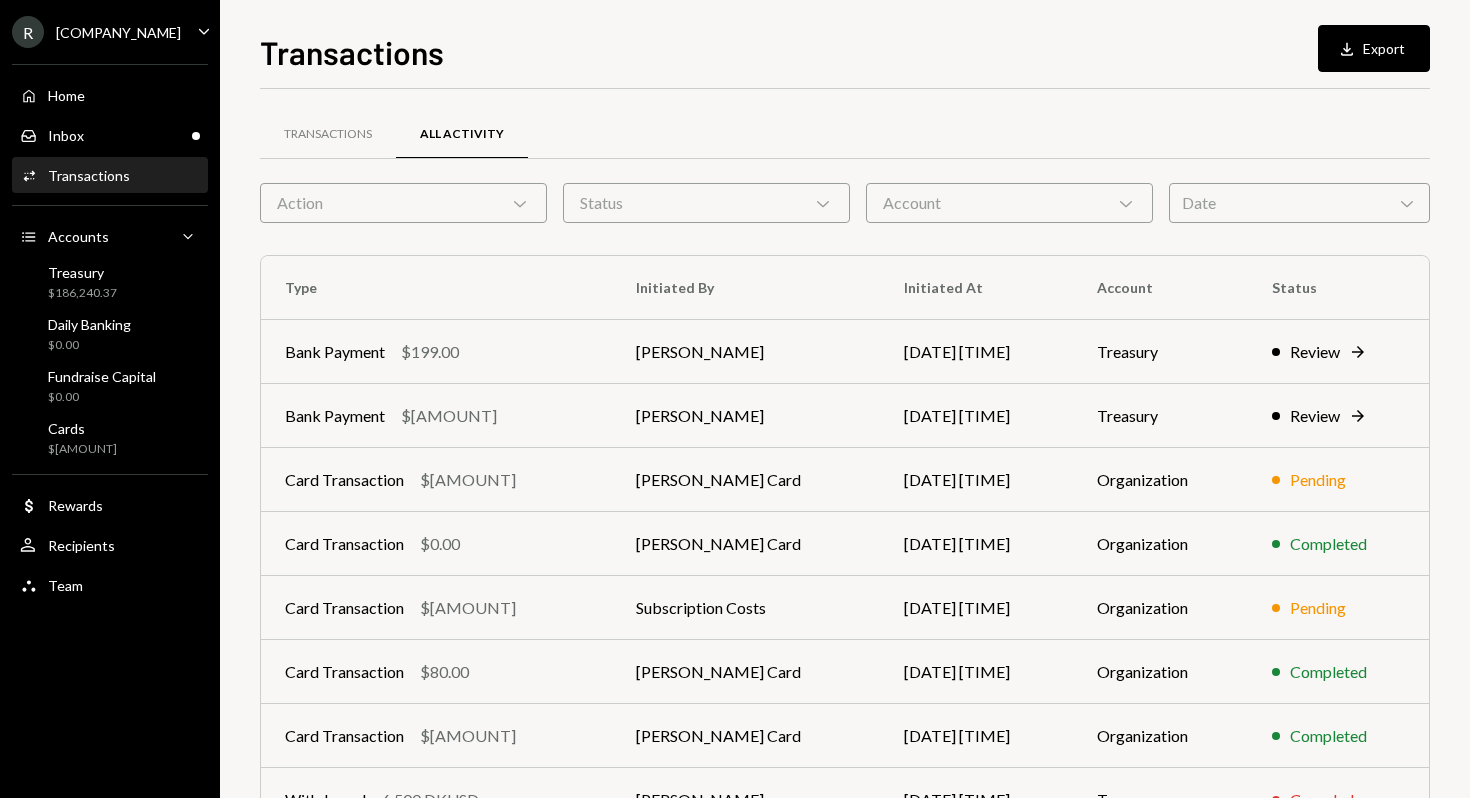 scroll, scrollTop: 0, scrollLeft: 0, axis: both 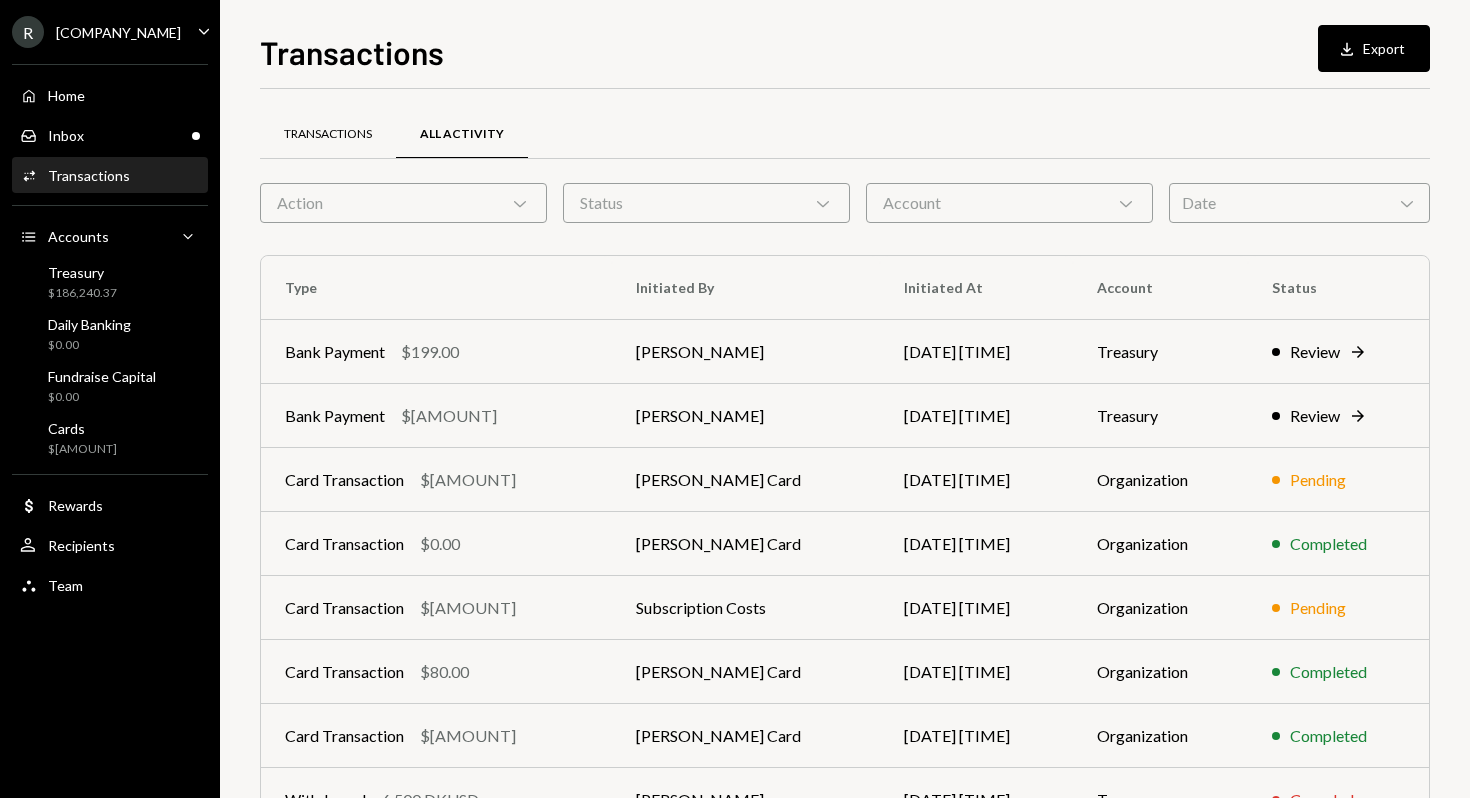 click on "Transactions" at bounding box center (328, 134) 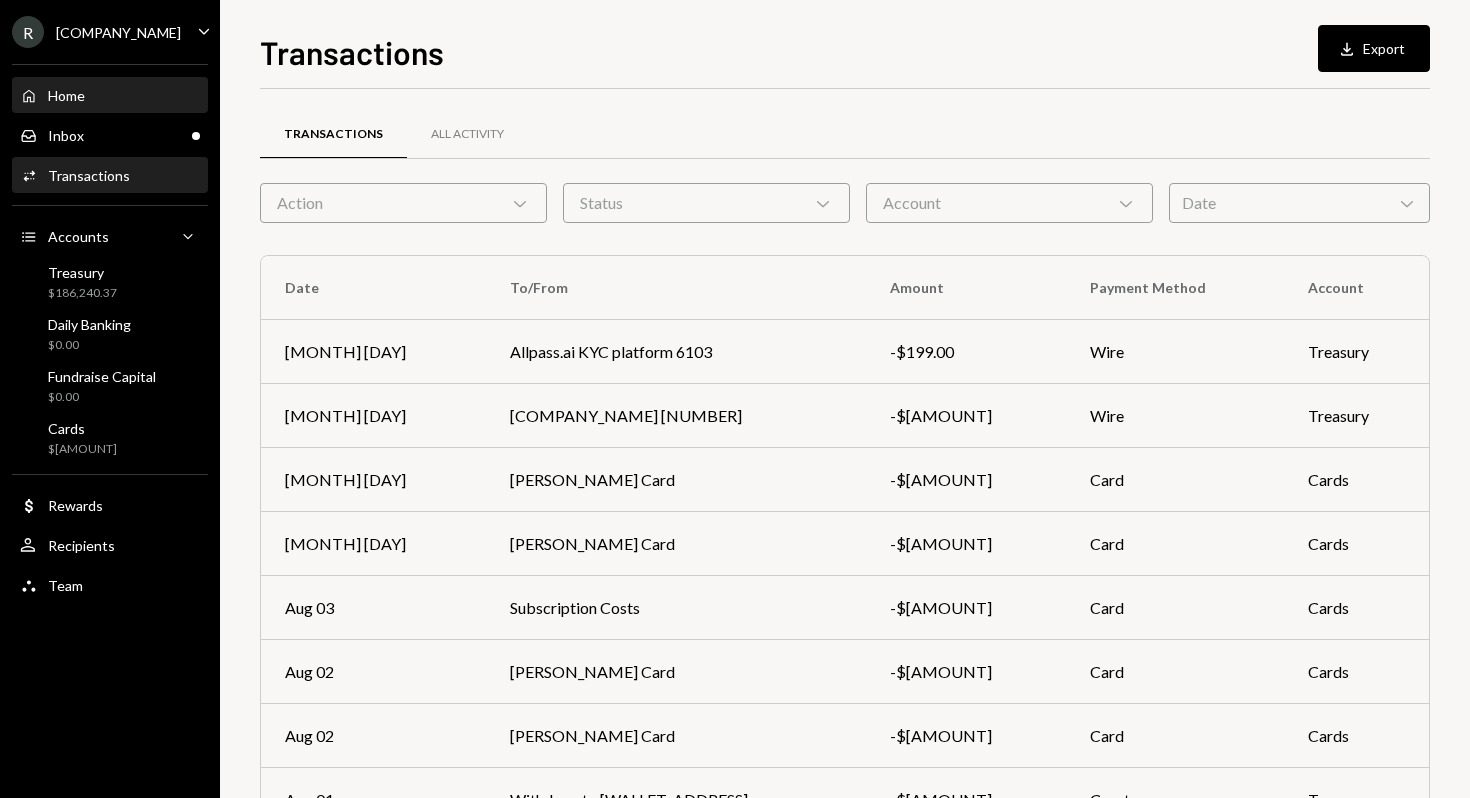 click on "Home" at bounding box center [66, 95] 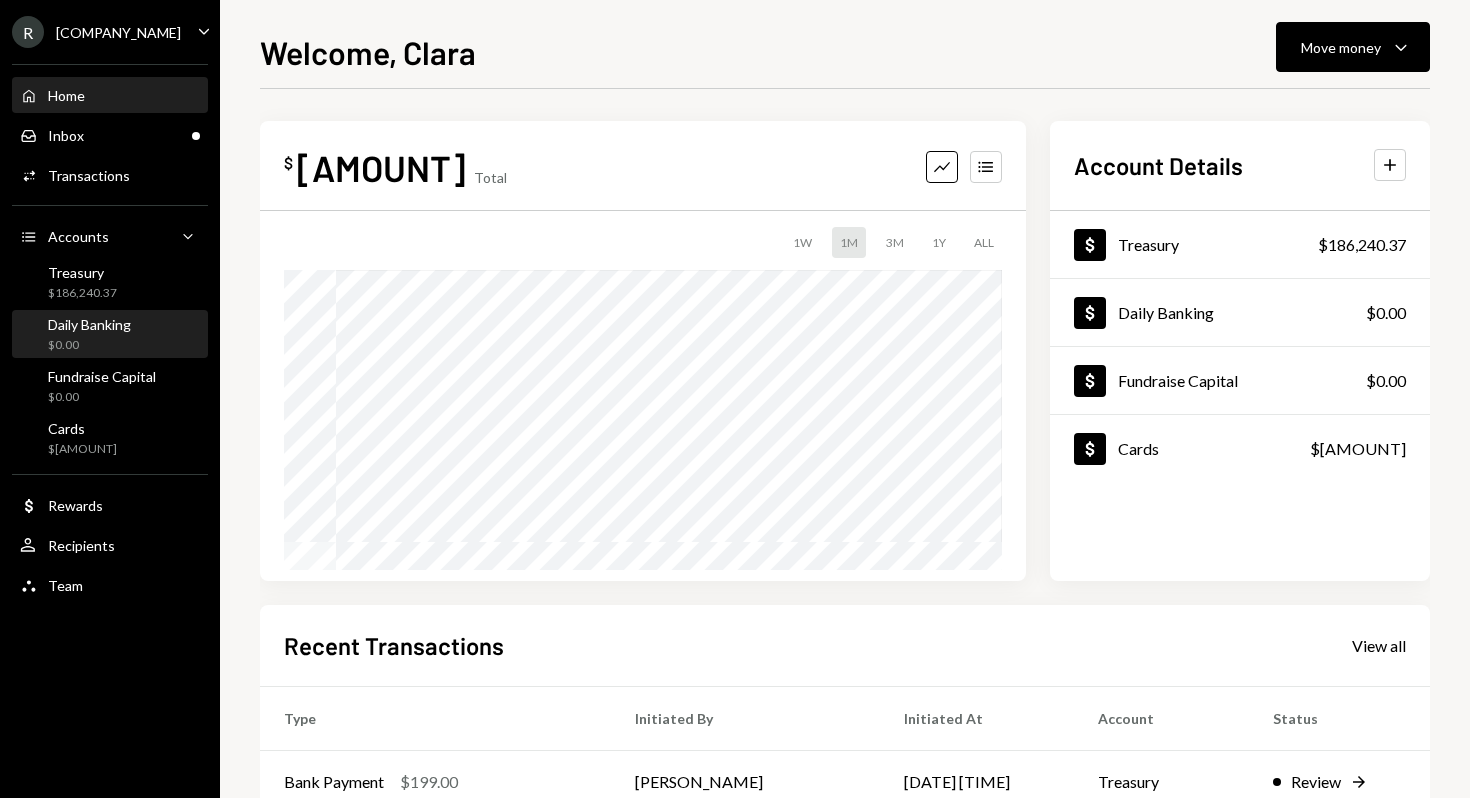 click on "Daily Banking" at bounding box center (89, 324) 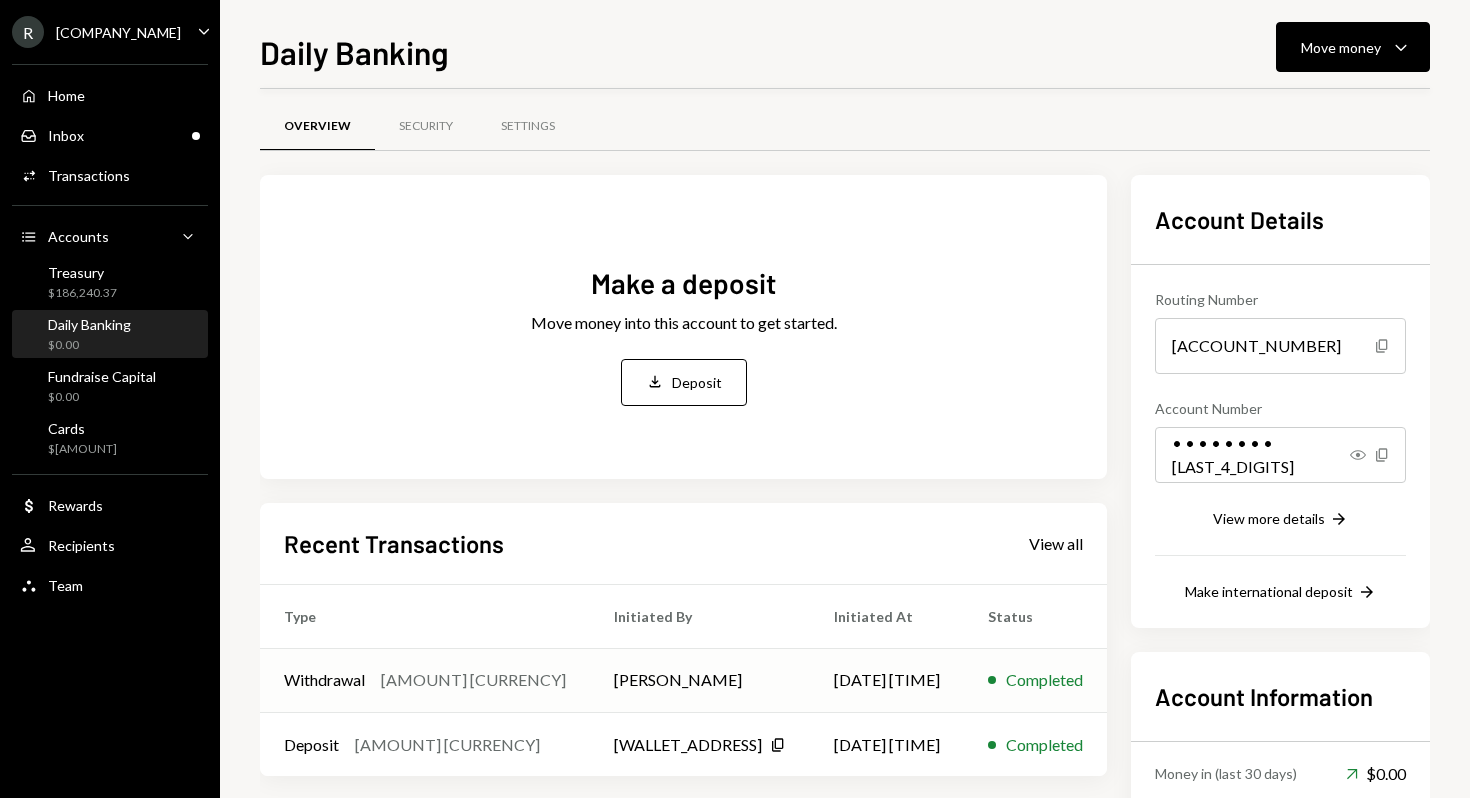 scroll, scrollTop: 6, scrollLeft: 0, axis: vertical 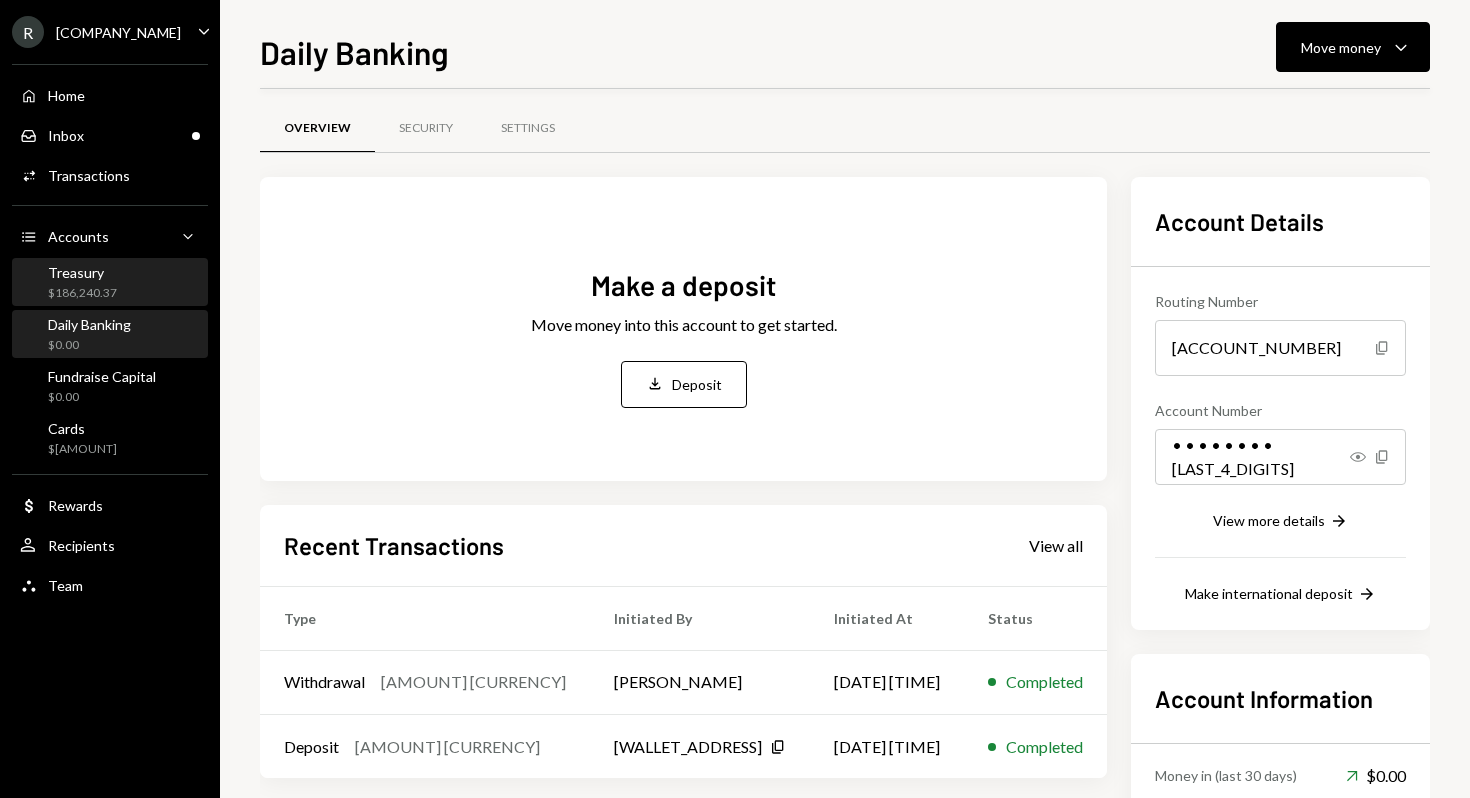click on "Treasury $186,240.37" at bounding box center (82, 283) 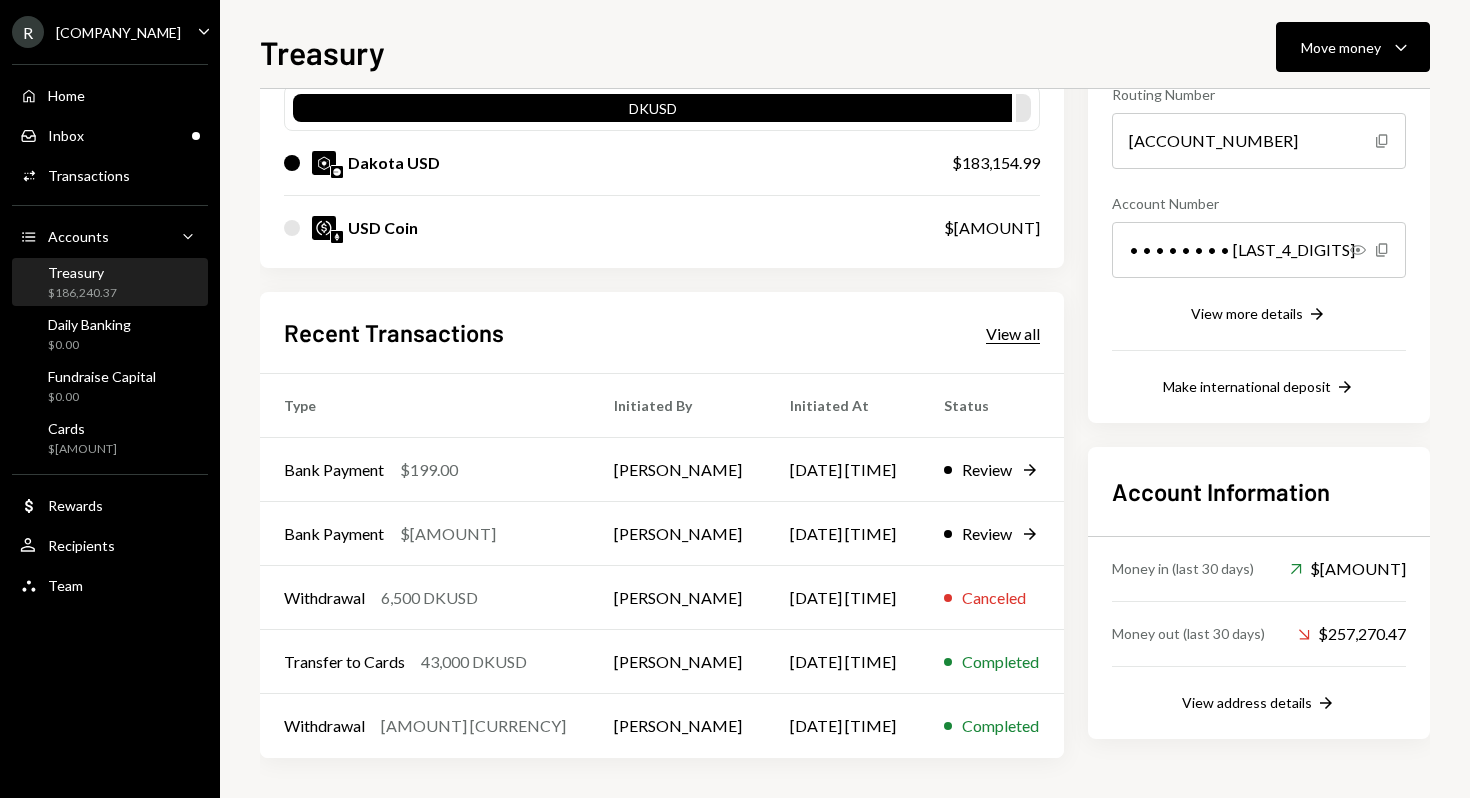 scroll, scrollTop: 0, scrollLeft: 0, axis: both 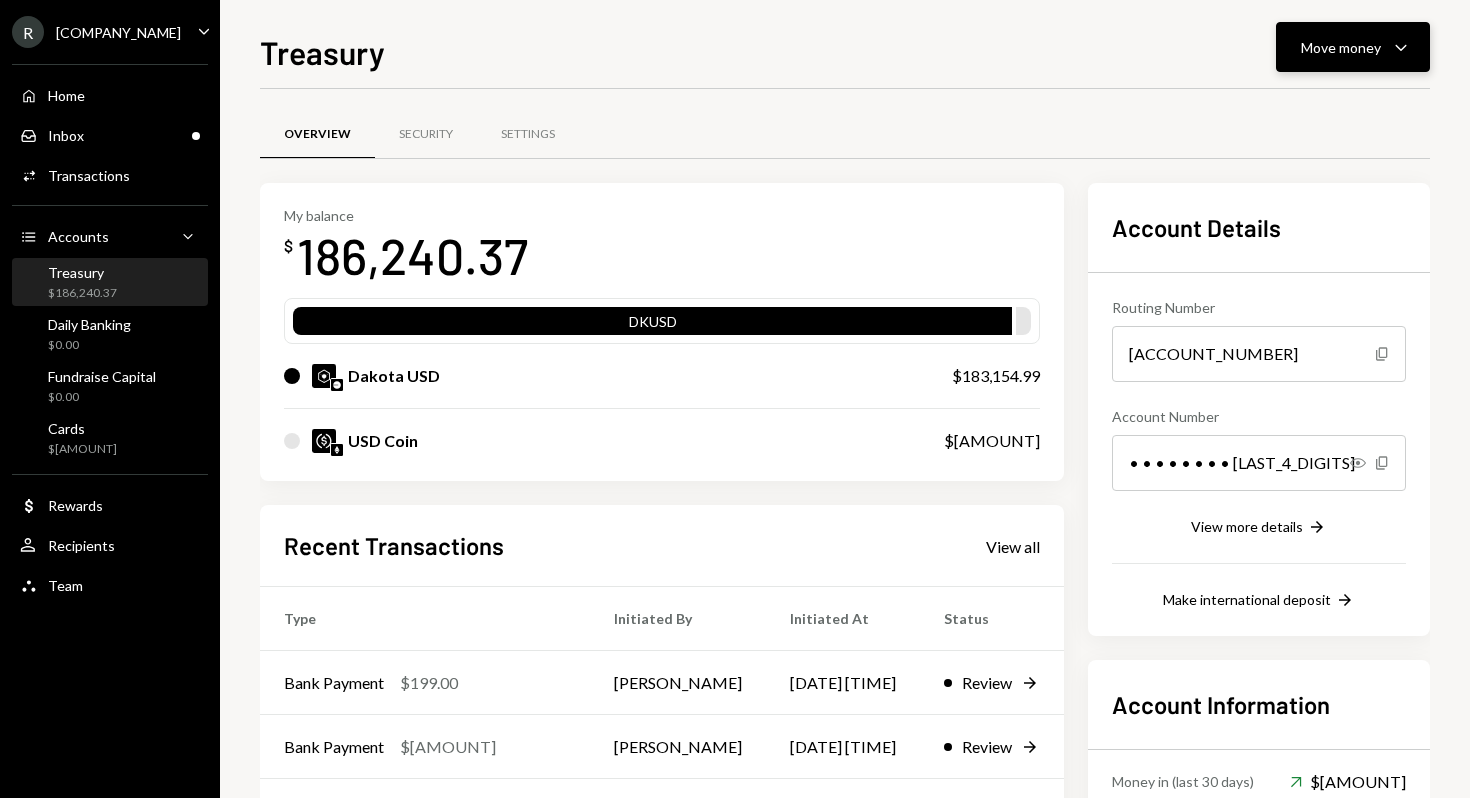 click on "Move money" at bounding box center [1341, 47] 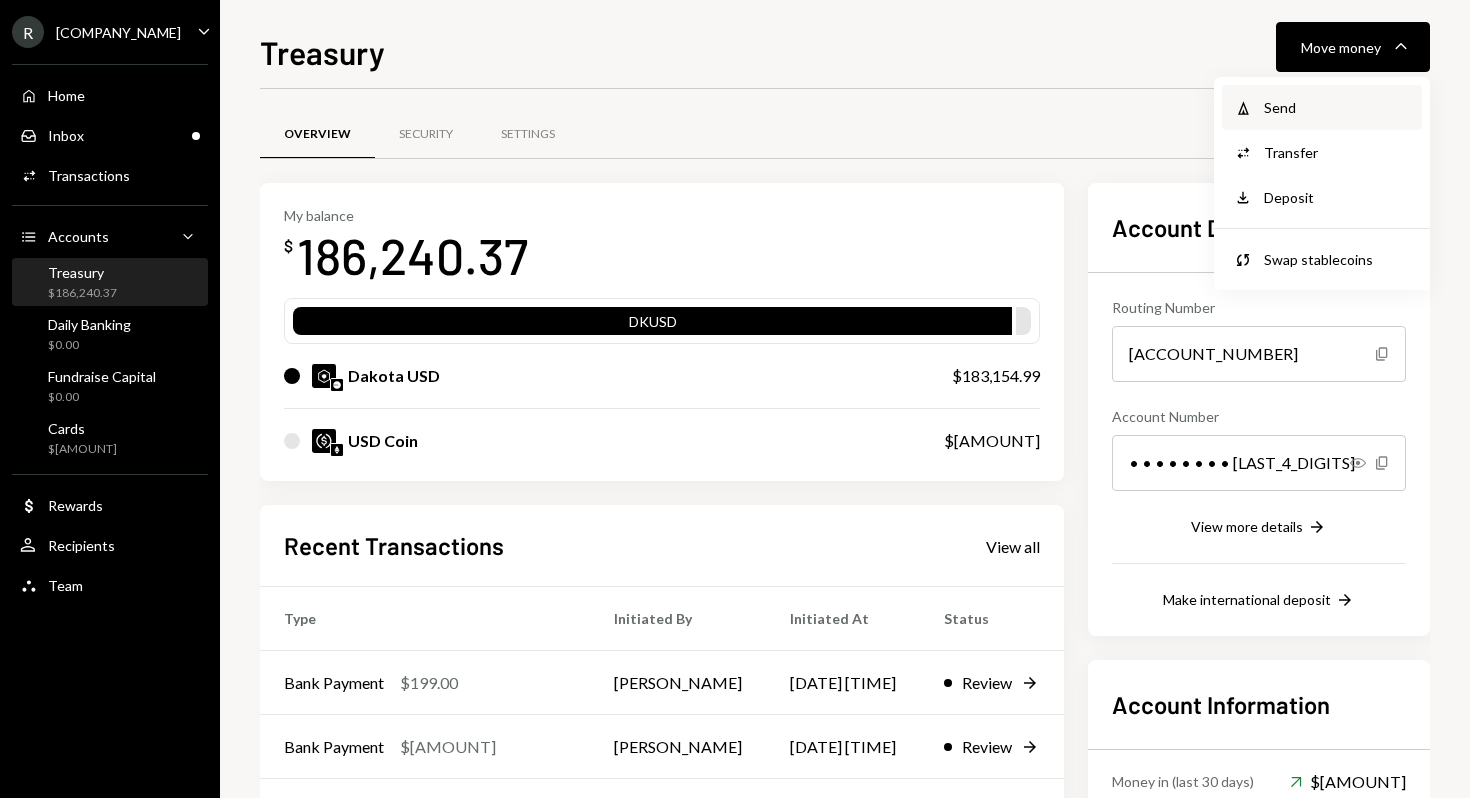 click on "Send" at bounding box center (1337, 107) 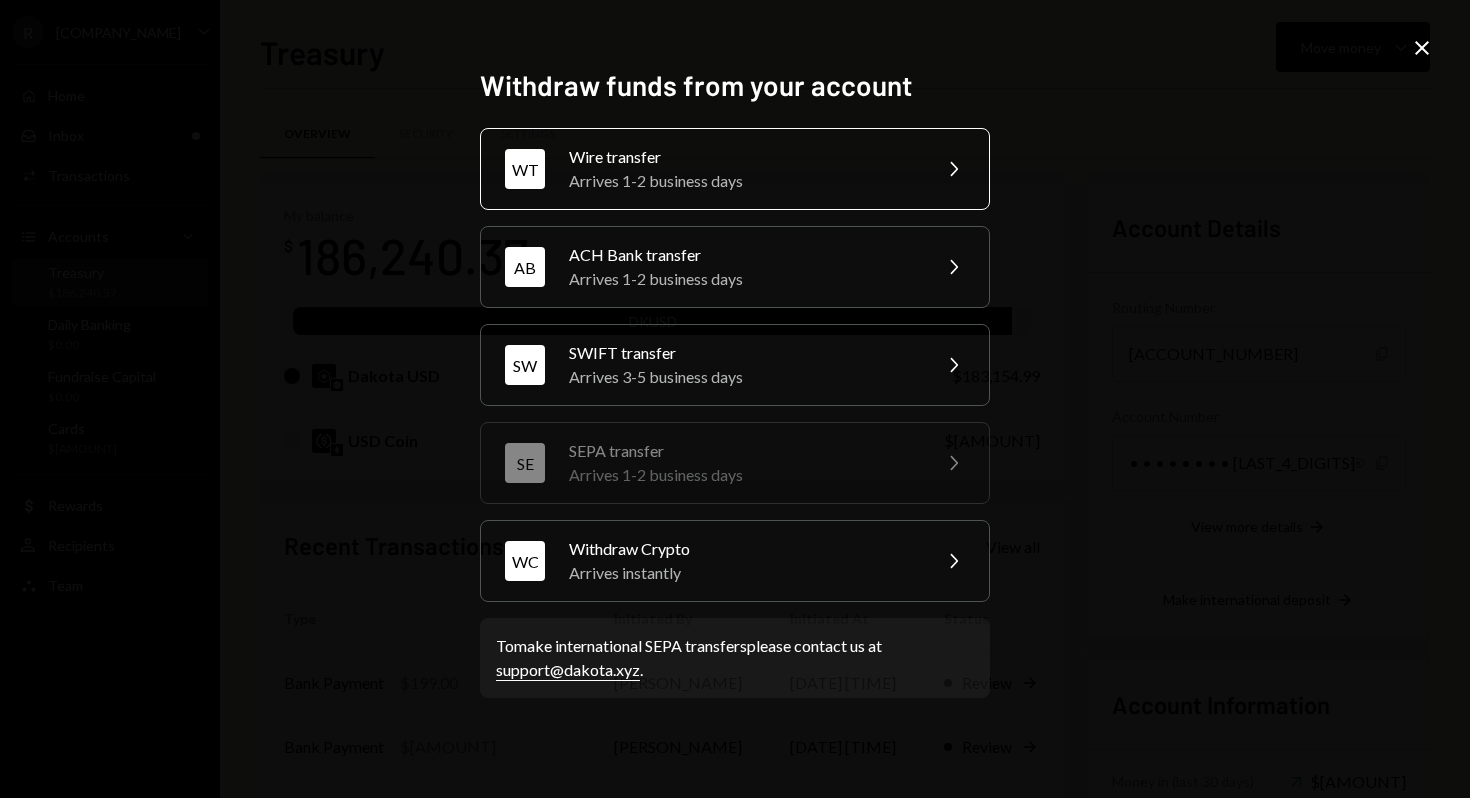 click on "Arrives 1-2 business days" at bounding box center [743, 181] 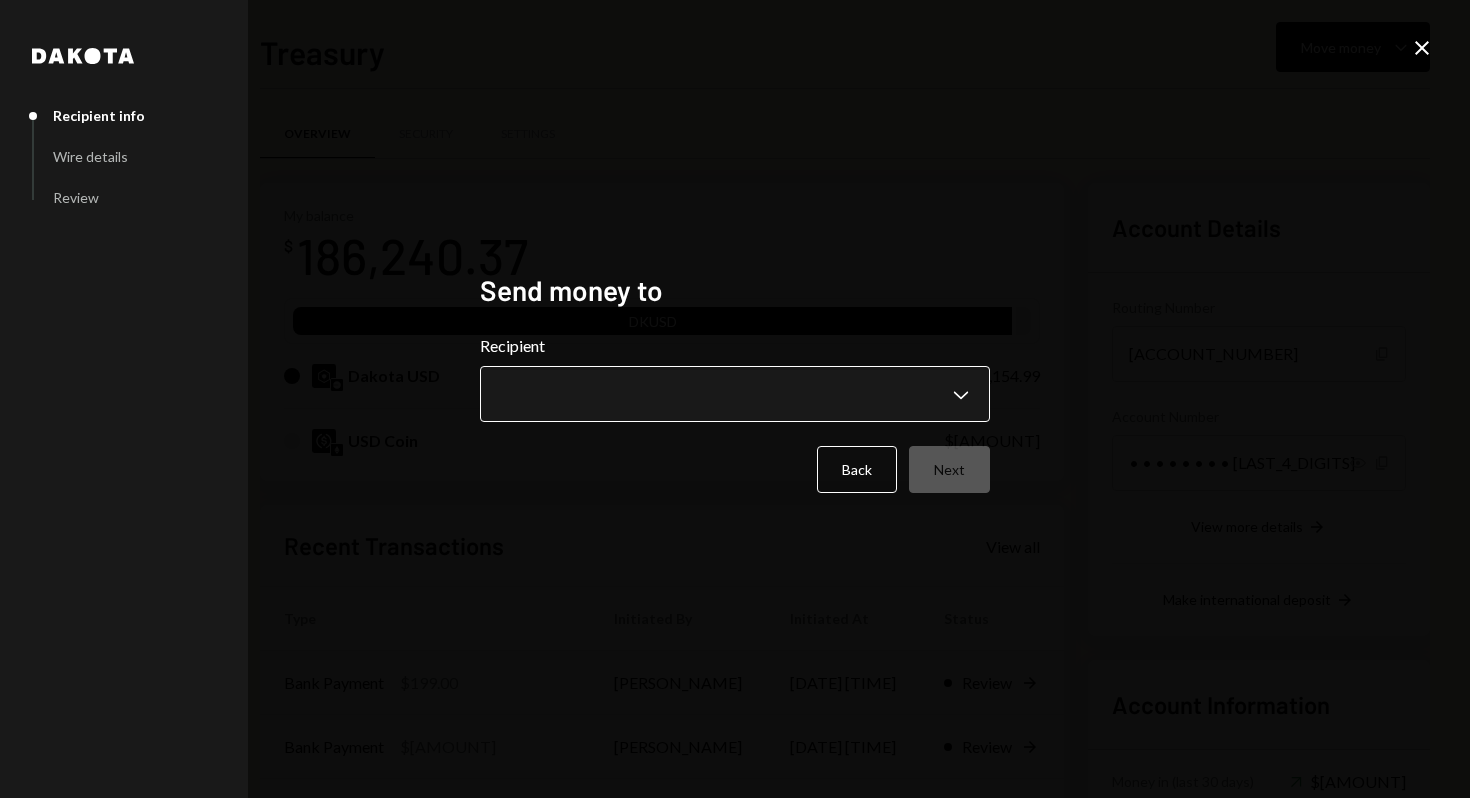 click on "Caret Down Home Home Inbox Inbox Activities Transactions Accounts Accounts Caret Down Treasury $[AMOUNT] Daily Banking $[AMOUNT] Fundraise Capital $[AMOUNT] Cards $[AMOUNT] Dollar Rewards User Recipients Team Team Treasury Move money Caret Down Overview Security Settings My balance $ [AMOUNT] DKUSD Dakota USD $[AMOUNT] USD Coin $[AMOUNT] Recent Transactions View all Type Initiated By Initiated At Status Bank Payment $[AMOUNT] [PERSON_NAME] [DATE] [TIME] Review Right Arrow Bank Payment $[AMOUNT] [PERSON_NAME] [DATE] [TIME] Review Right Arrow Withdrawal [AMOUNT] DKUSD [PERSON_NAME] [DATE] [TIME] Canceled Transfer to Cards [AMOUNT] DKUSD [PERSON_NAME] [DATE] [TIME] Completed Withdrawal [AMOUNT] DKUSD [PERSON_NAME] [DATE] [TIME] Completed Account Details Routing Number [ACCOUNT_NUMBER] Copy Account Number • • • • • • • •  [LAST_4_DIGITS] Show Copy View more details Right Arrow Make international deposit Right Arrow Account Information Money in (last 30 days) Up Right Arrow $[AMOUNT] [PERSON_NAME]" at bounding box center [735, 399] 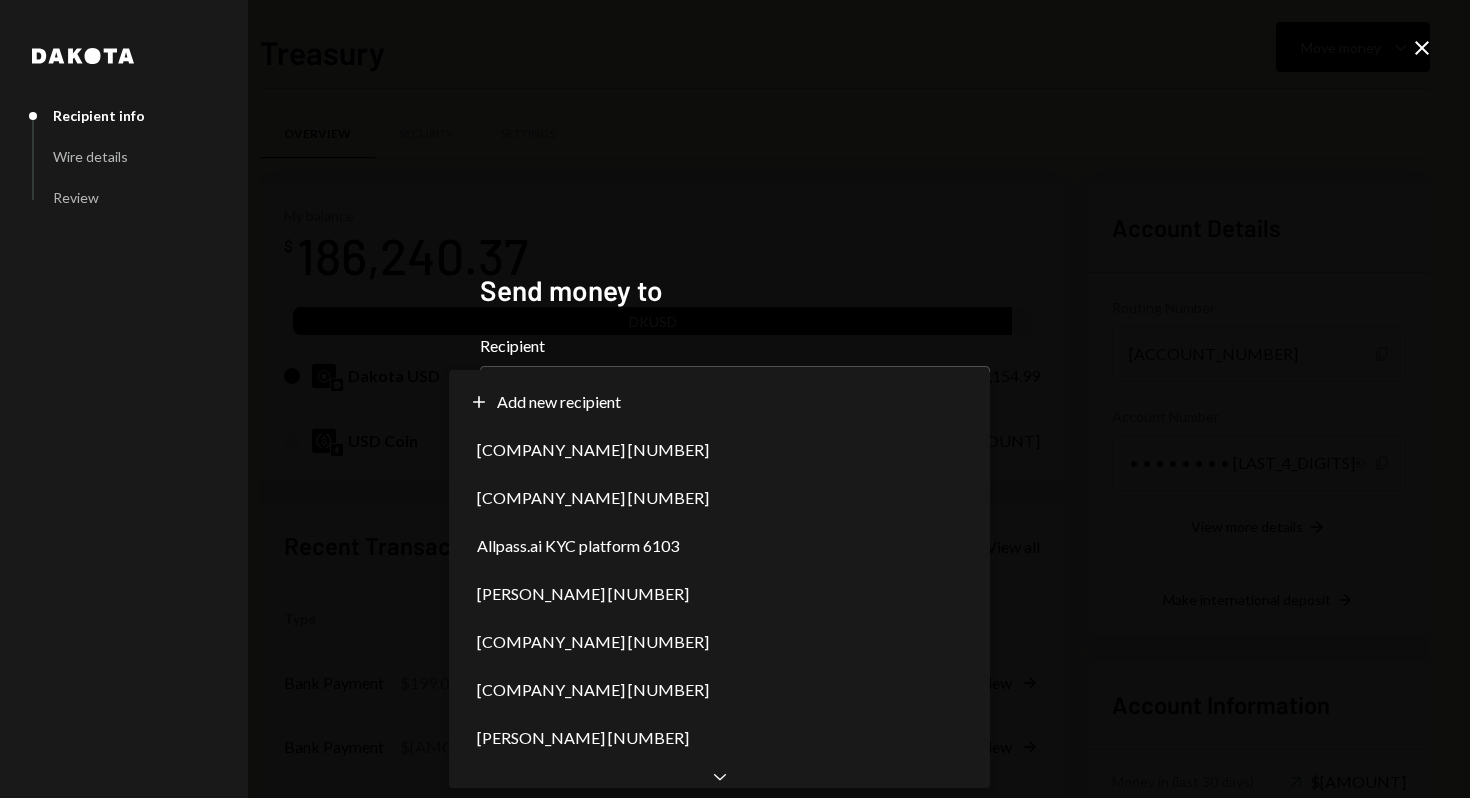 scroll, scrollTop: 0, scrollLeft: 0, axis: both 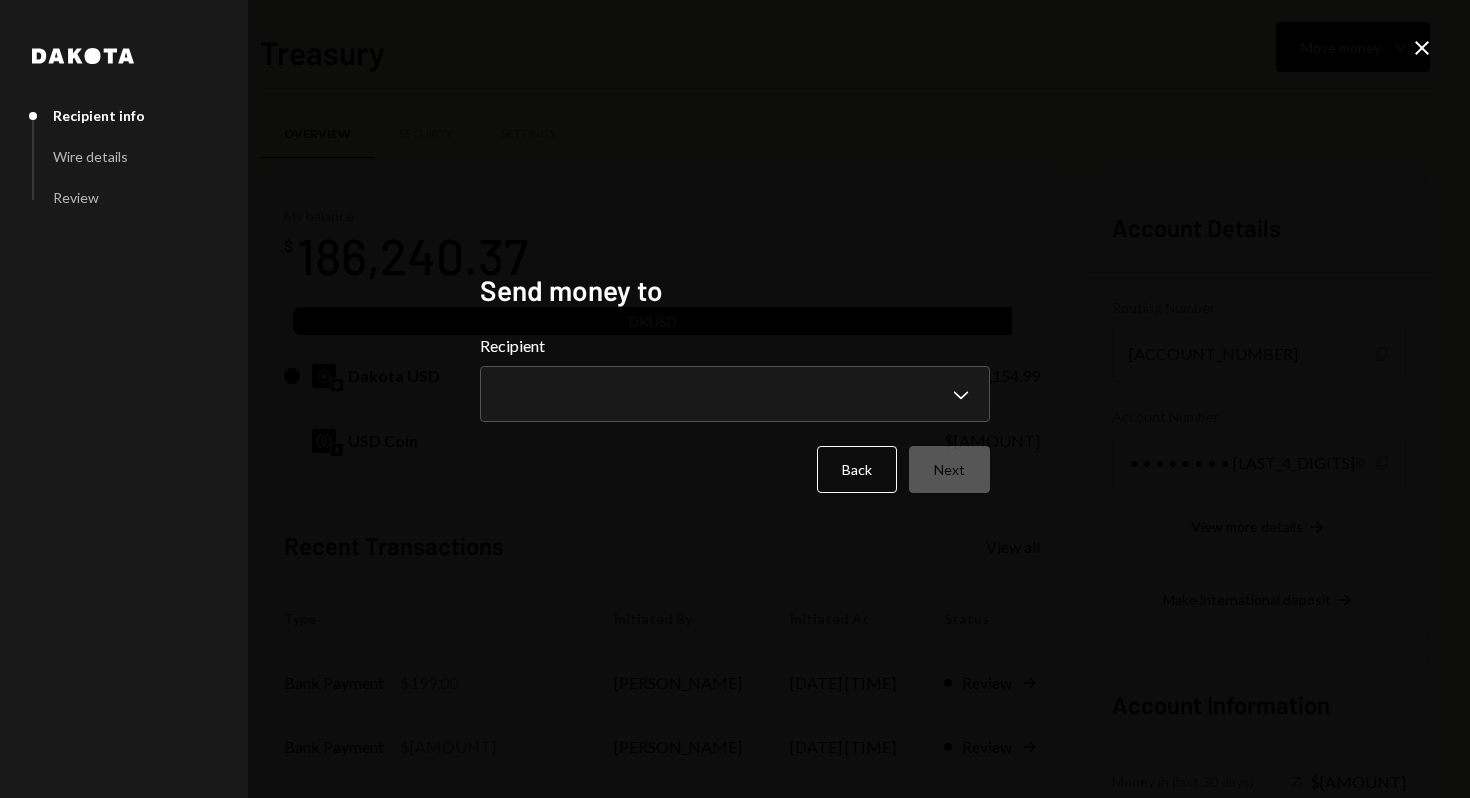 click on "**********" at bounding box center (735, 399) 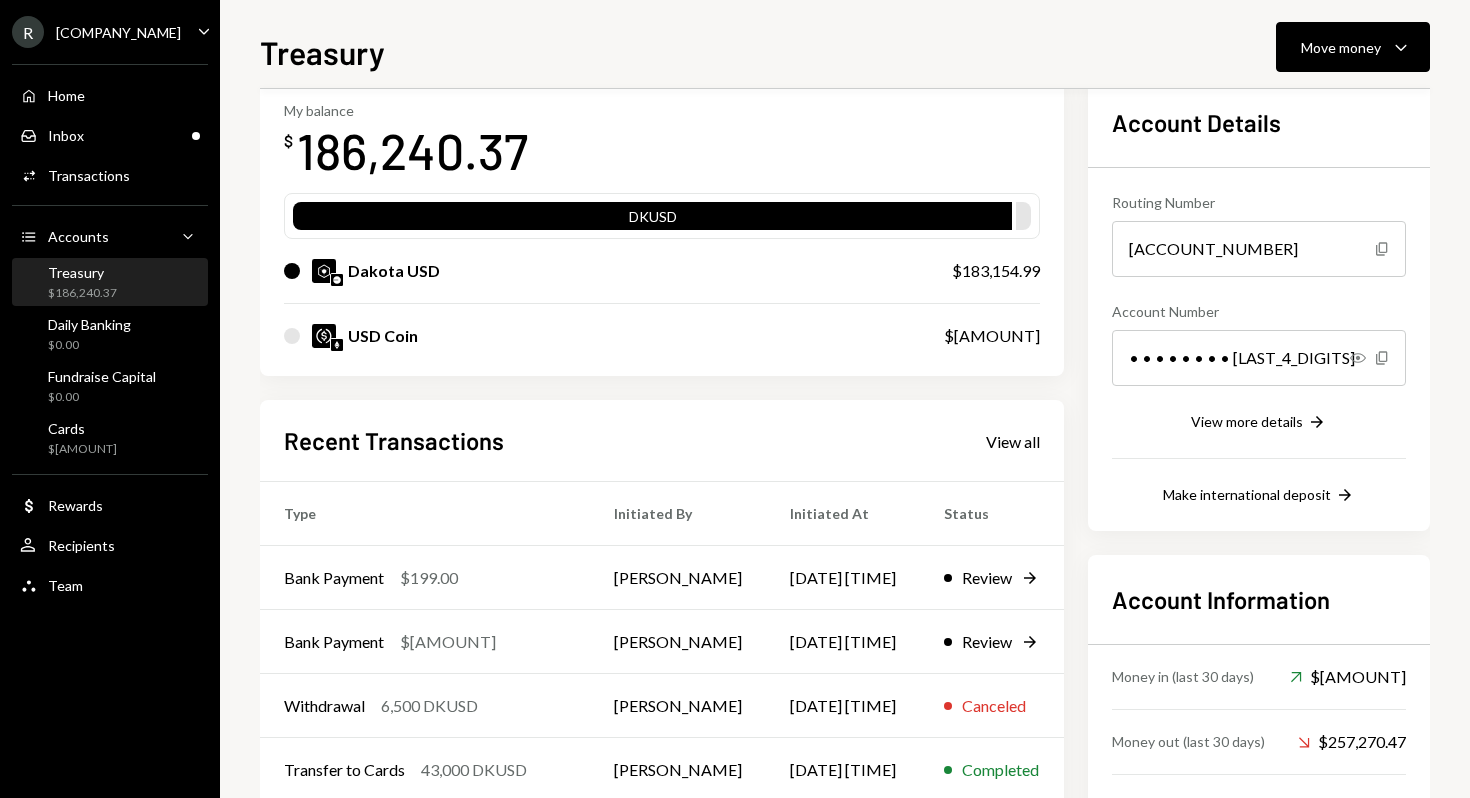 scroll, scrollTop: 213, scrollLeft: 0, axis: vertical 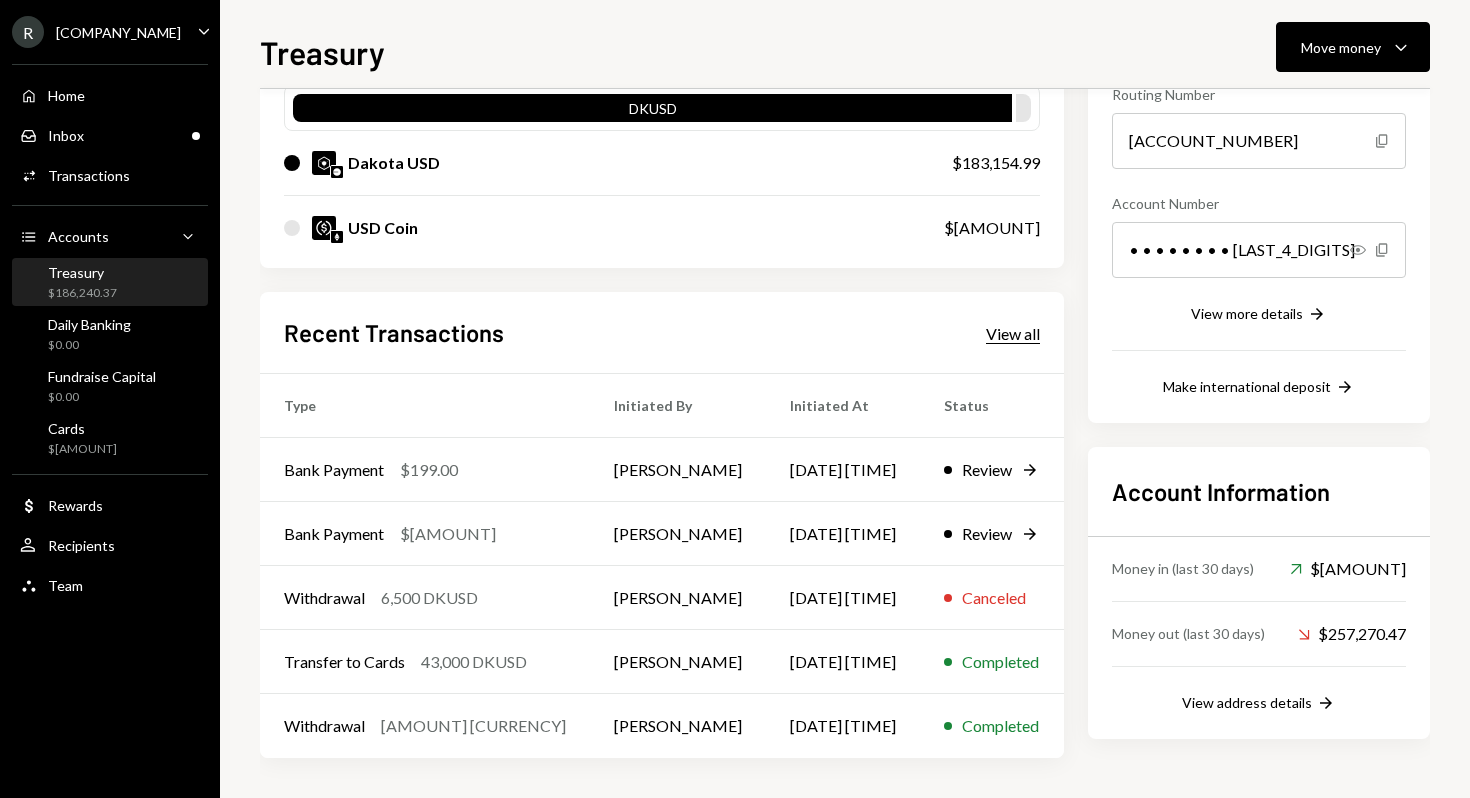 click on "View all" at bounding box center [1013, 334] 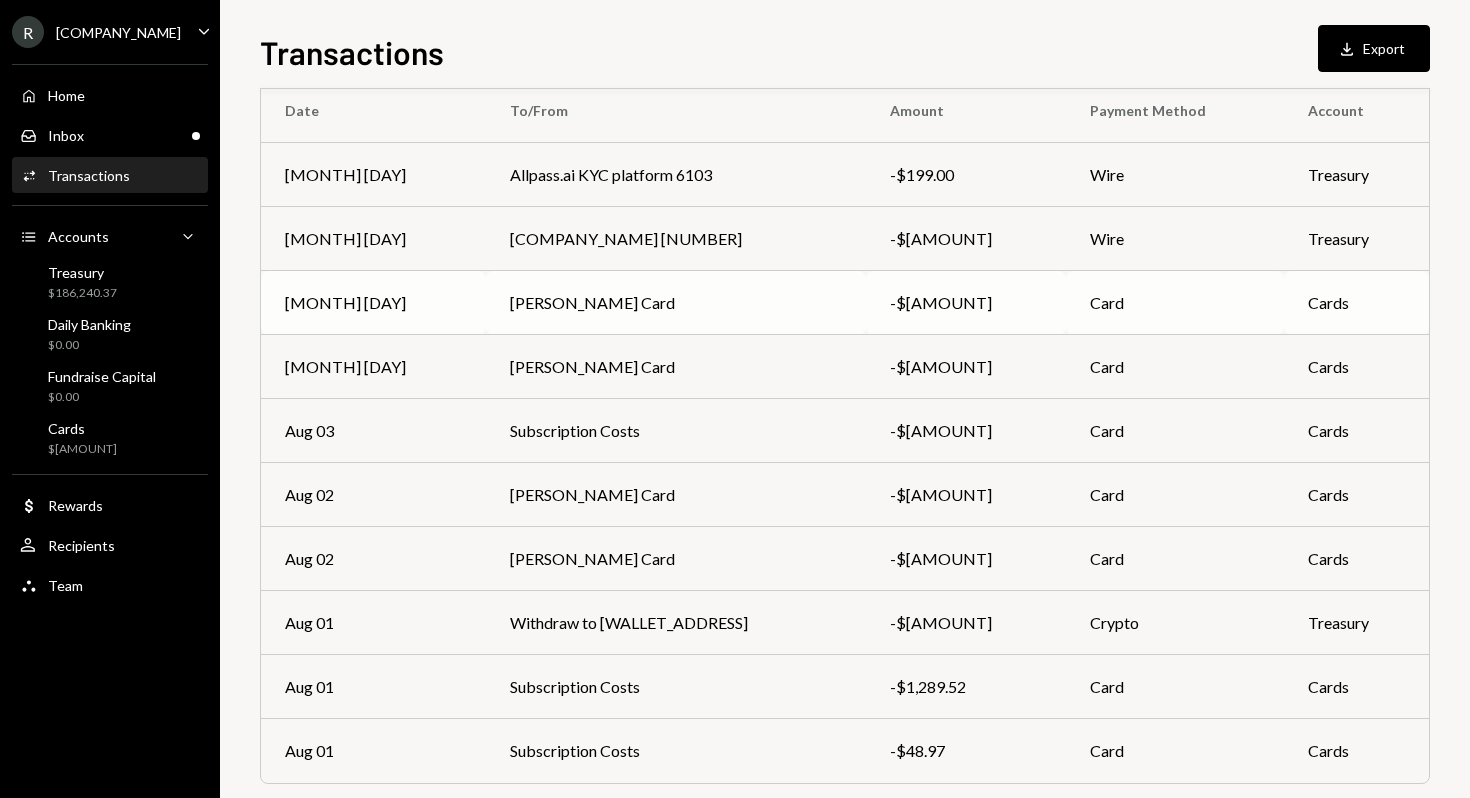 scroll, scrollTop: 246, scrollLeft: 0, axis: vertical 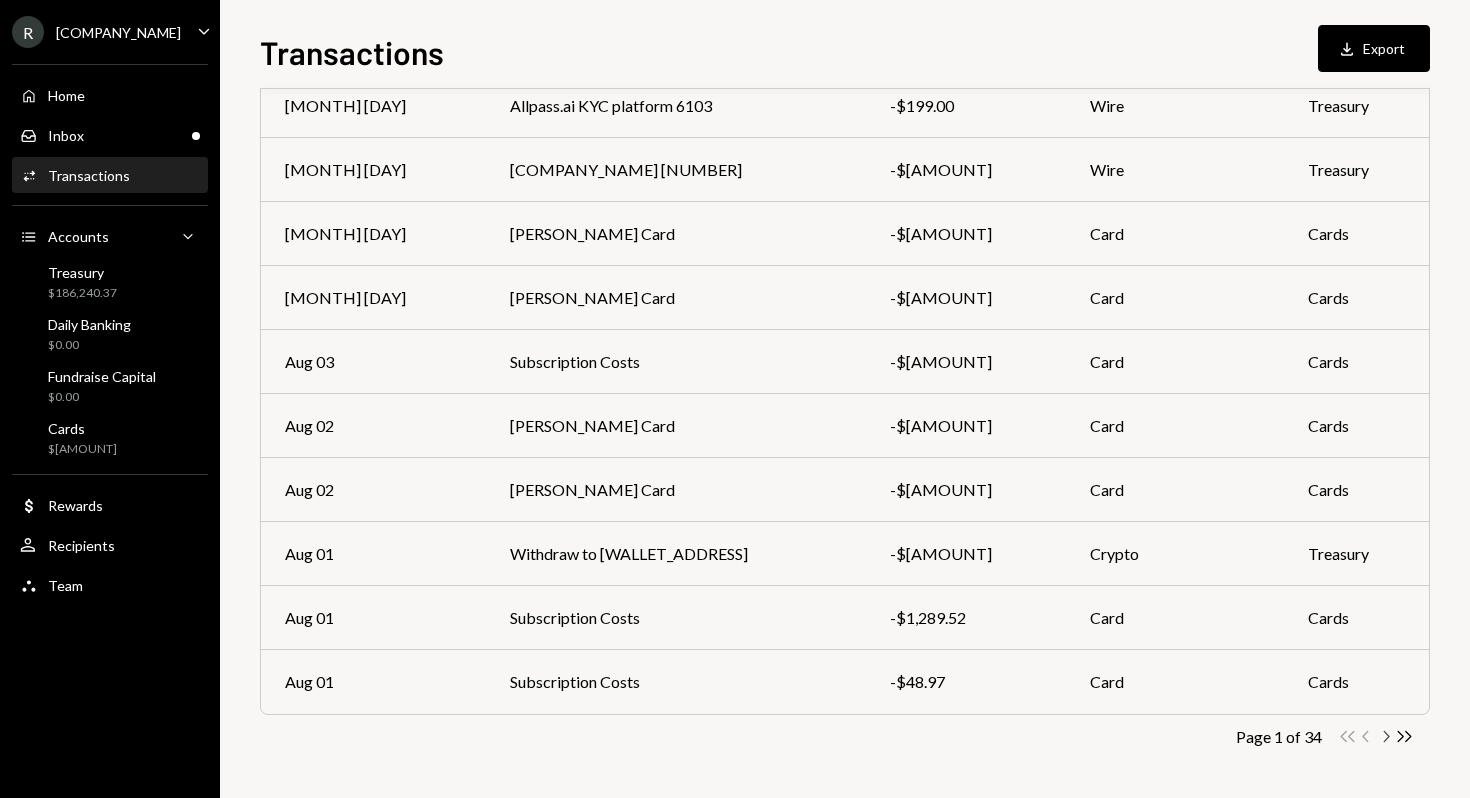 click on "Chevron Right" 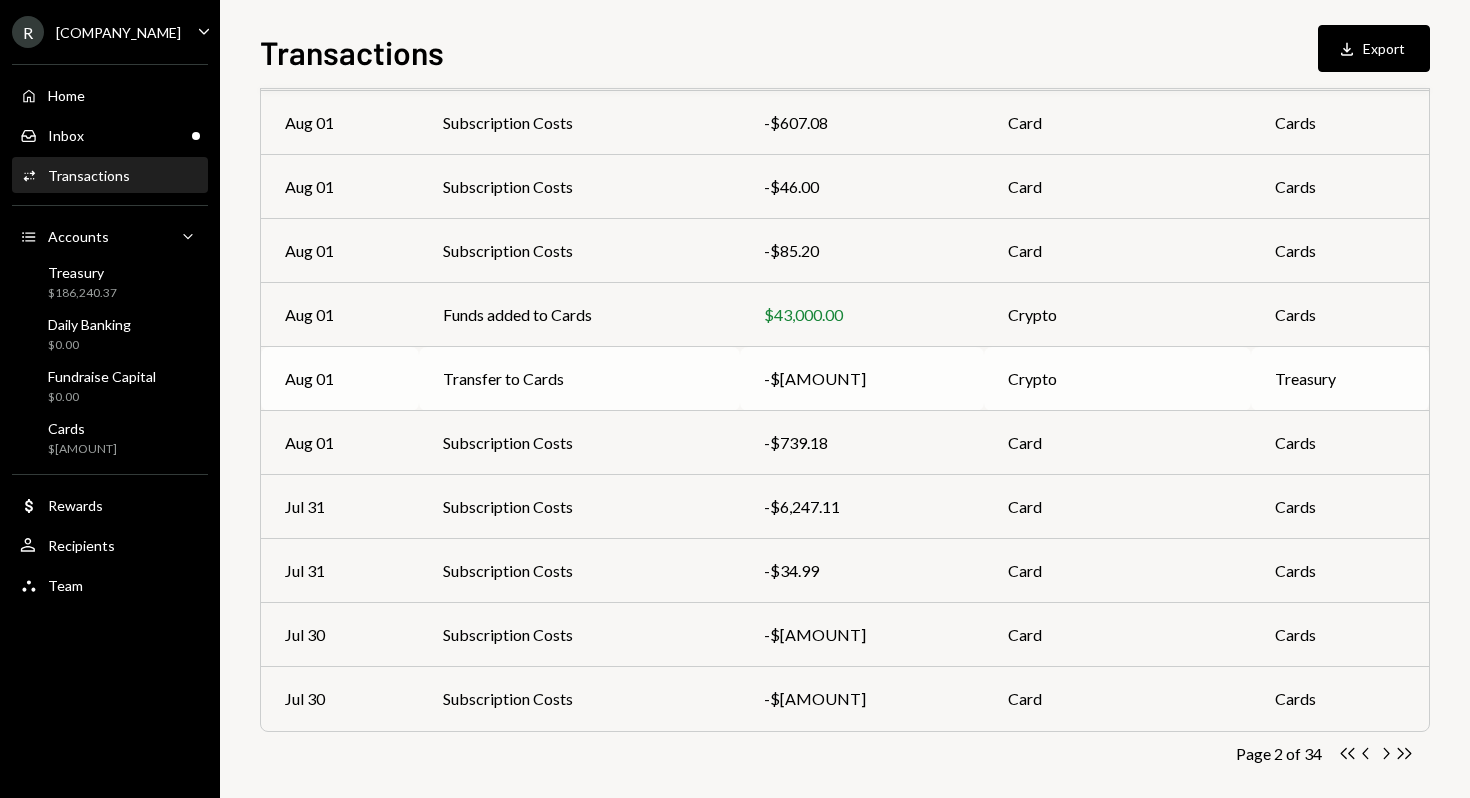 scroll, scrollTop: 246, scrollLeft: 0, axis: vertical 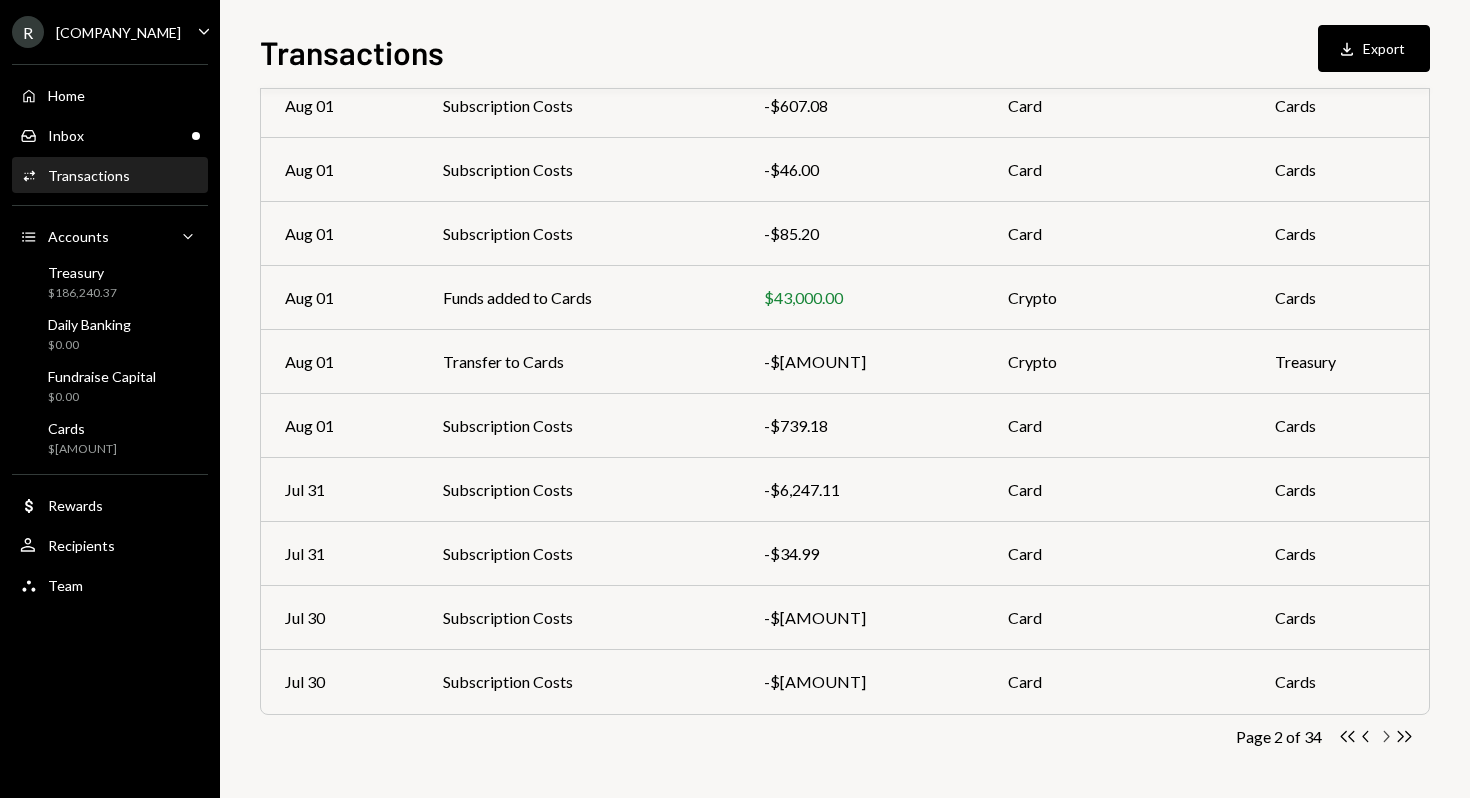 click 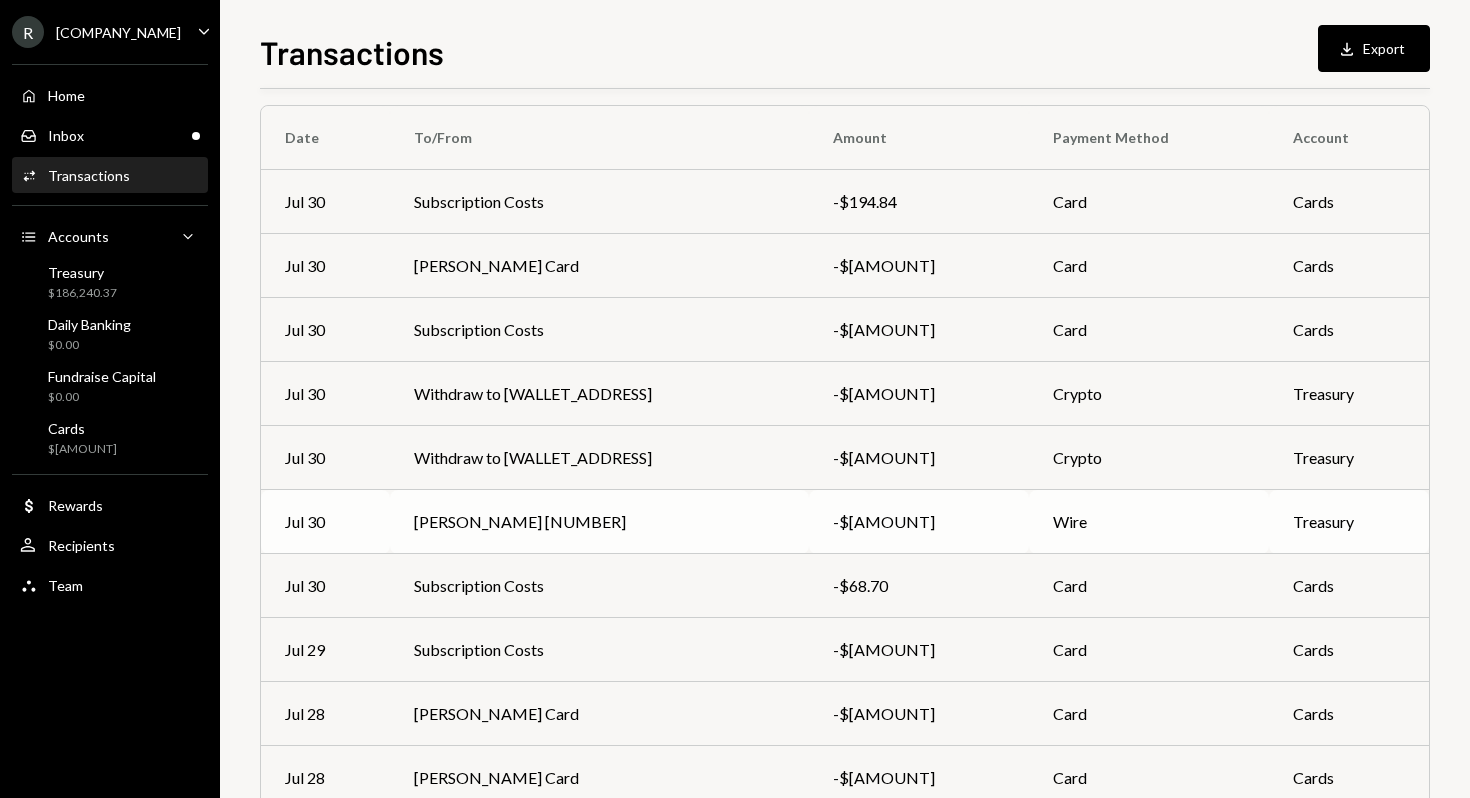 scroll, scrollTop: 246, scrollLeft: 0, axis: vertical 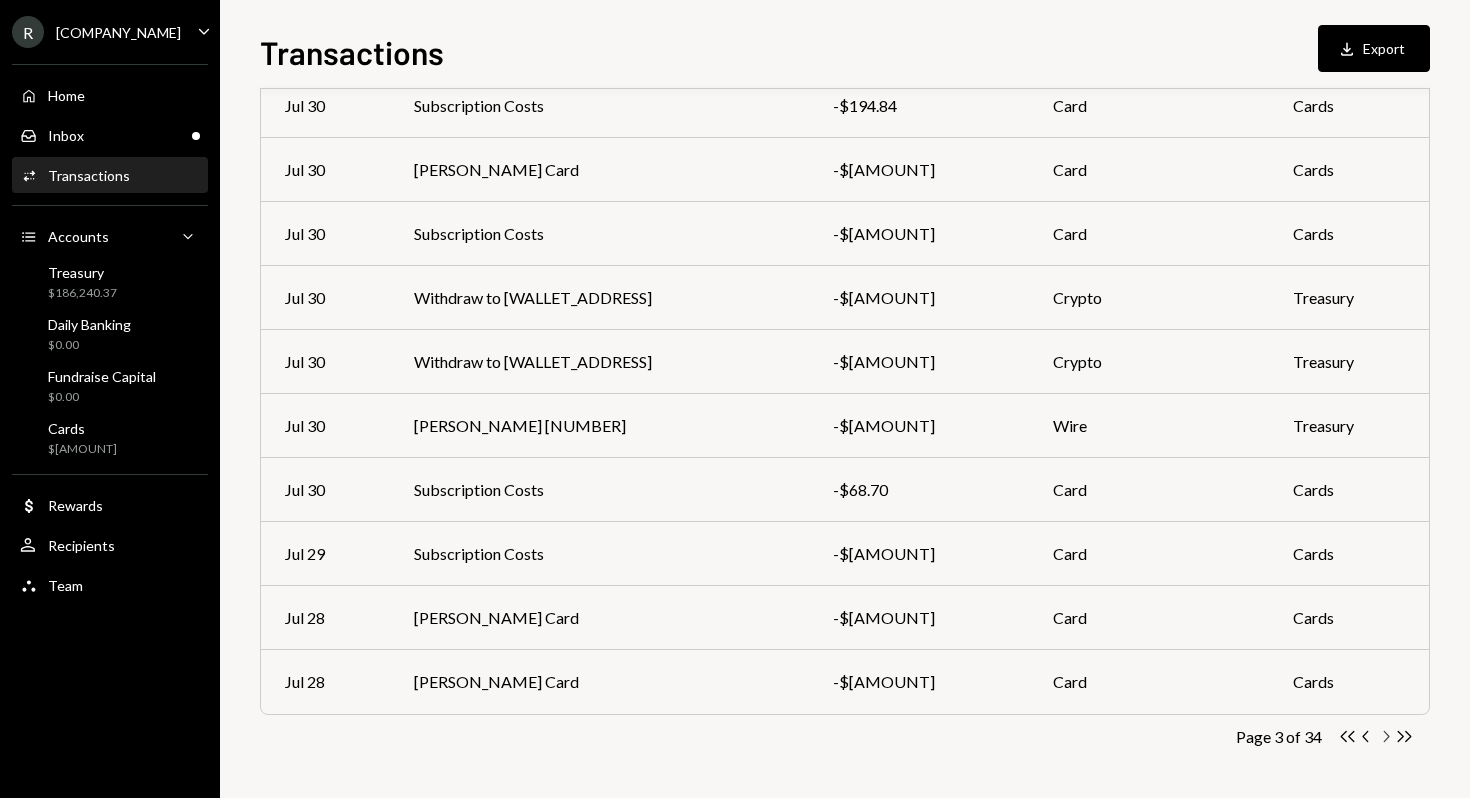 click on "Chevron Right" 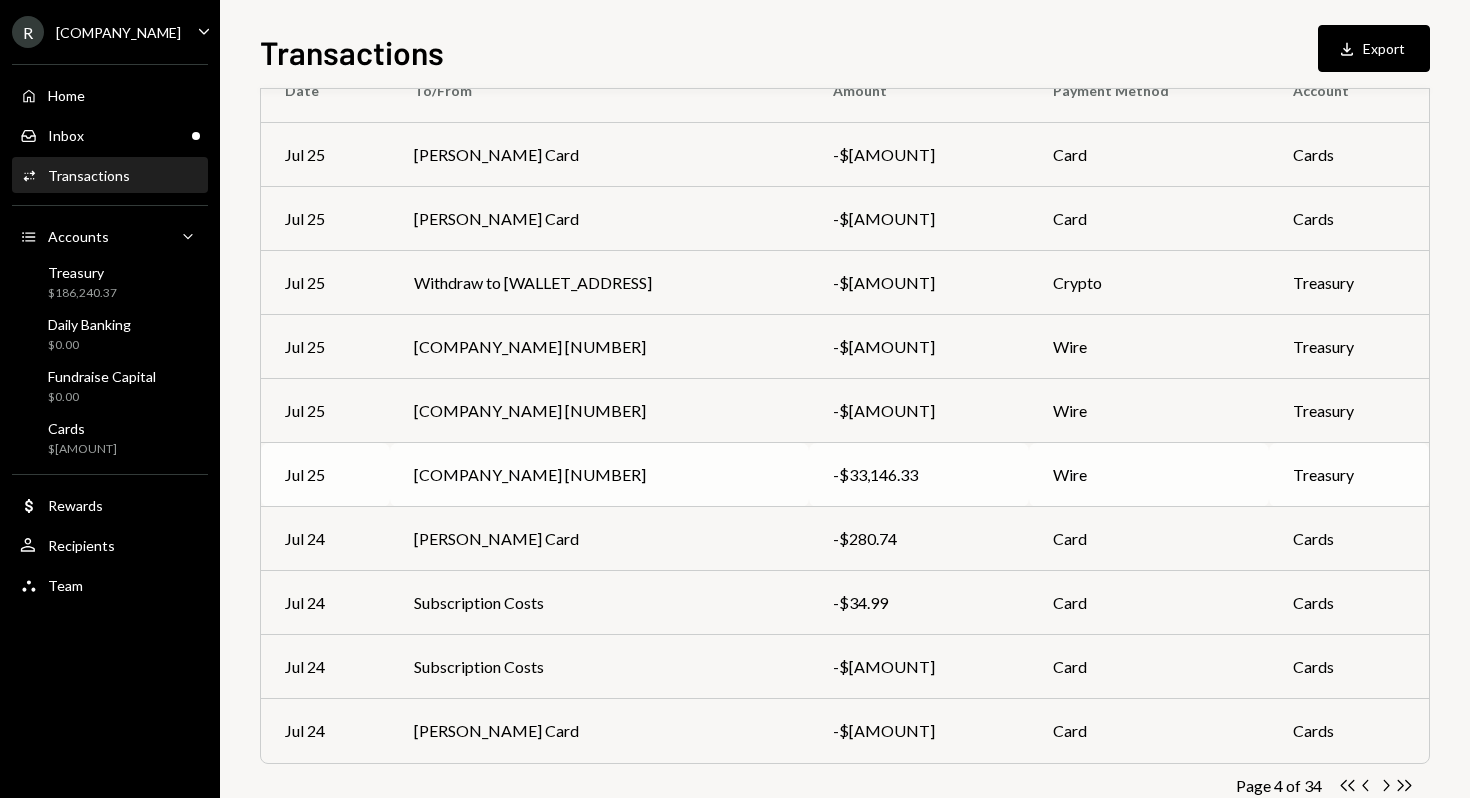 scroll, scrollTop: 246, scrollLeft: 0, axis: vertical 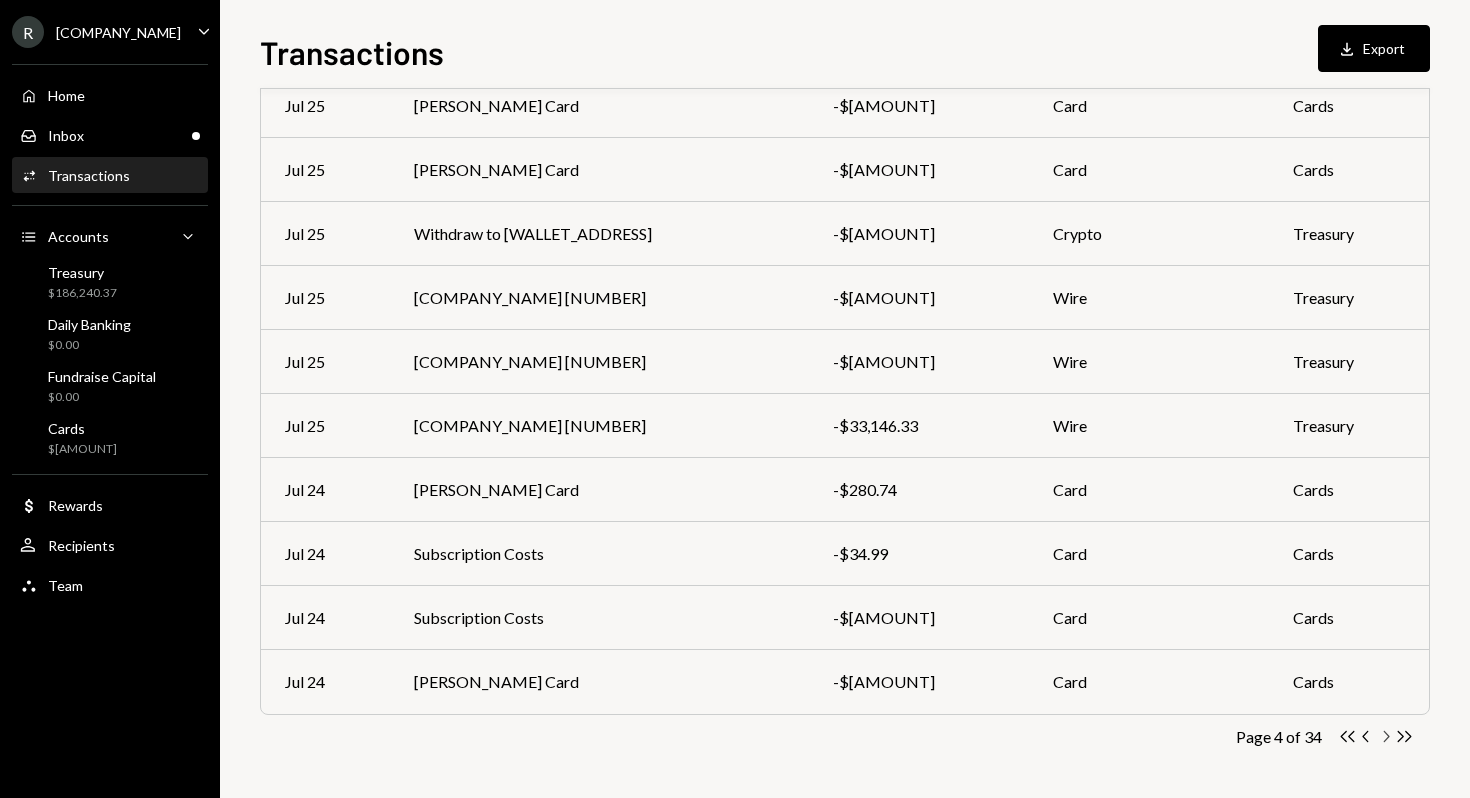 click on "Chevron Right" 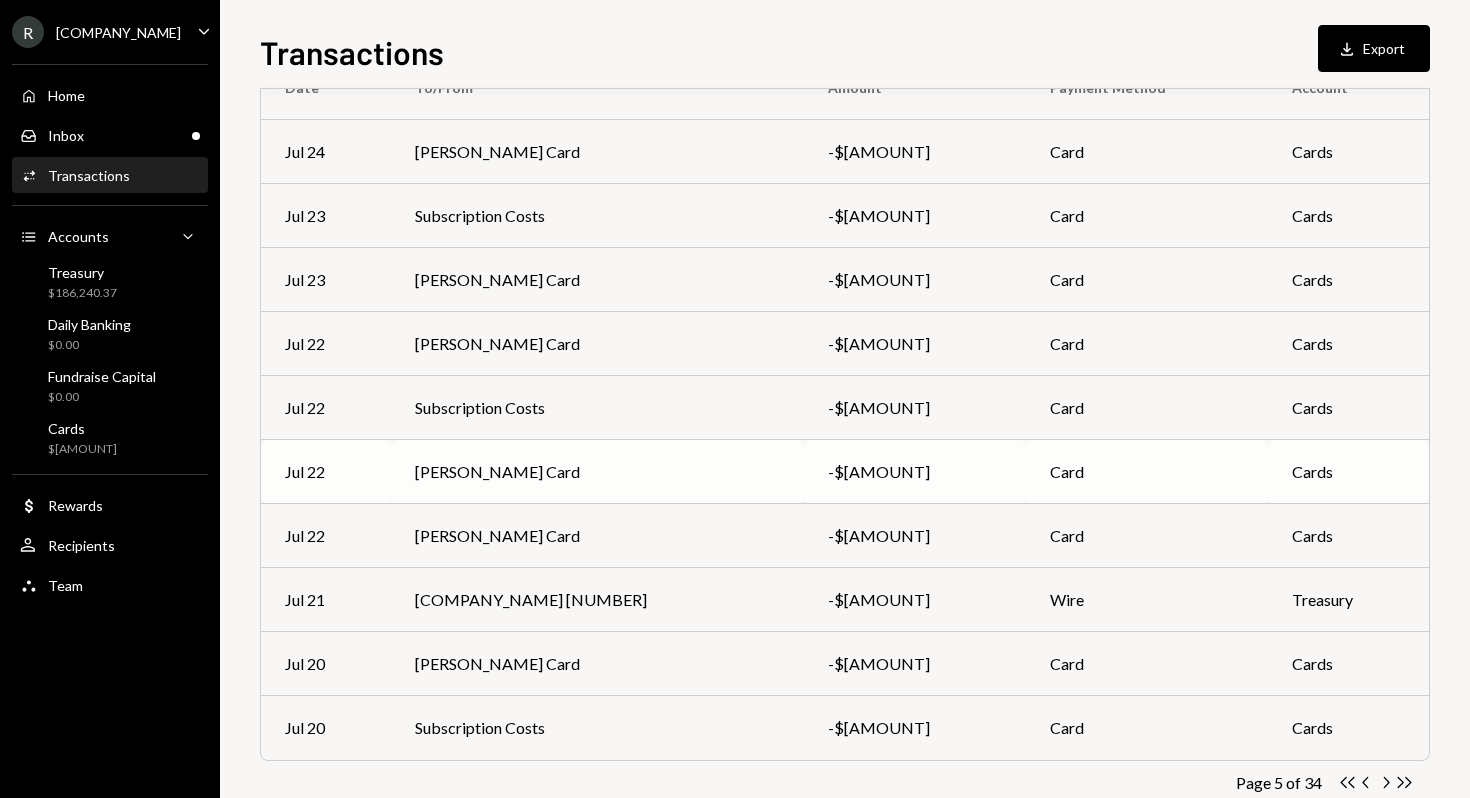 scroll, scrollTop: 246, scrollLeft: 0, axis: vertical 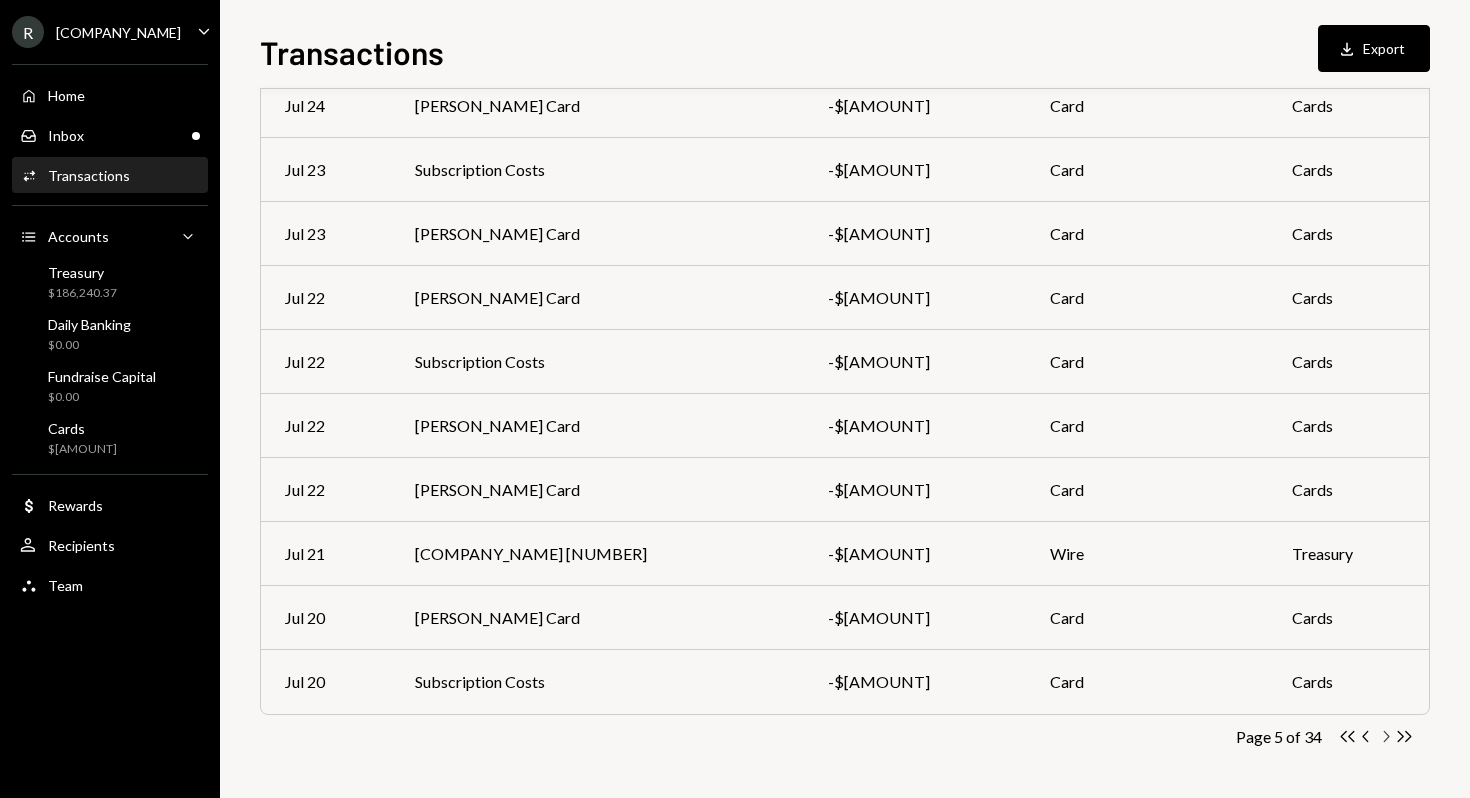 click on "Chevron Right" 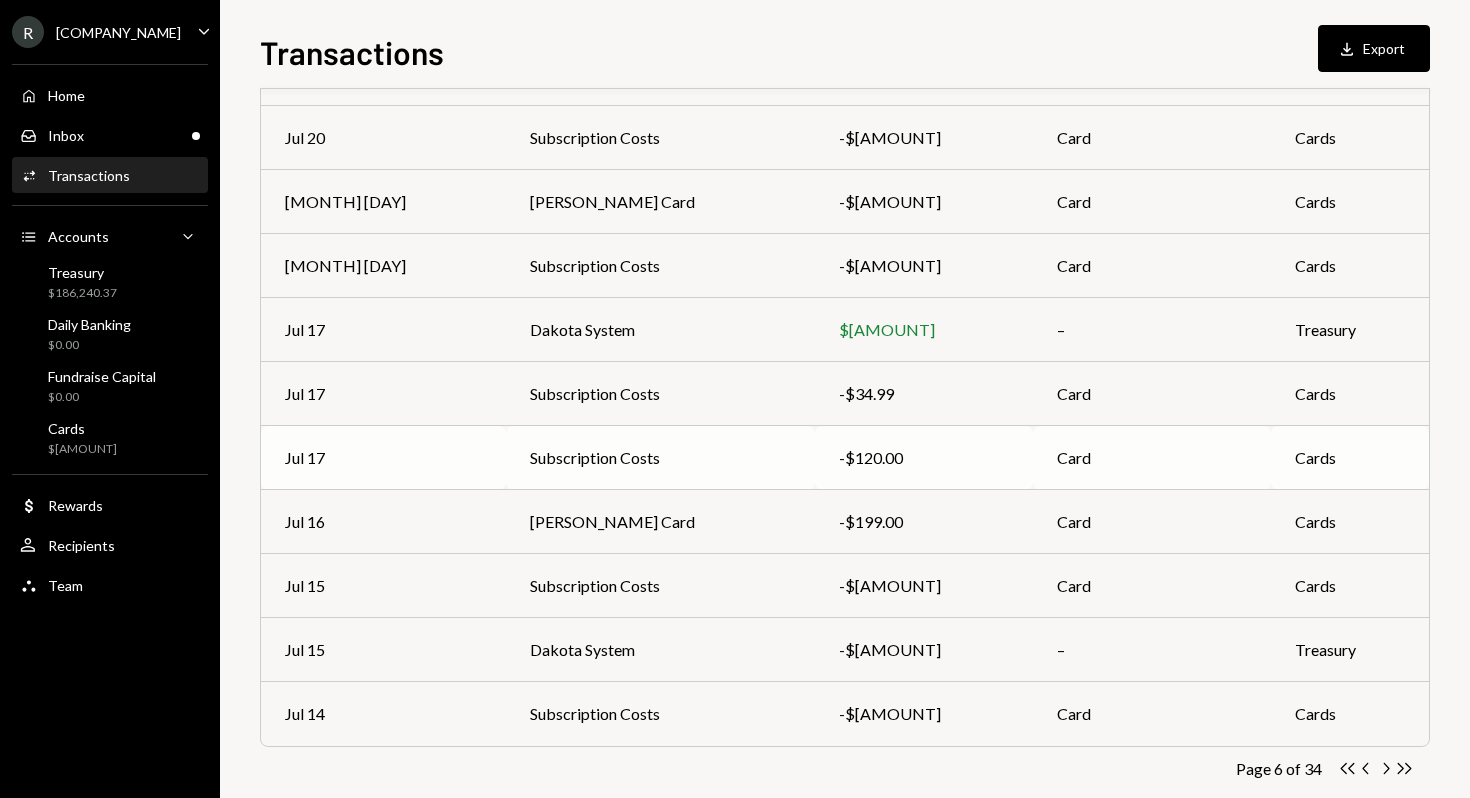 scroll, scrollTop: 246, scrollLeft: 0, axis: vertical 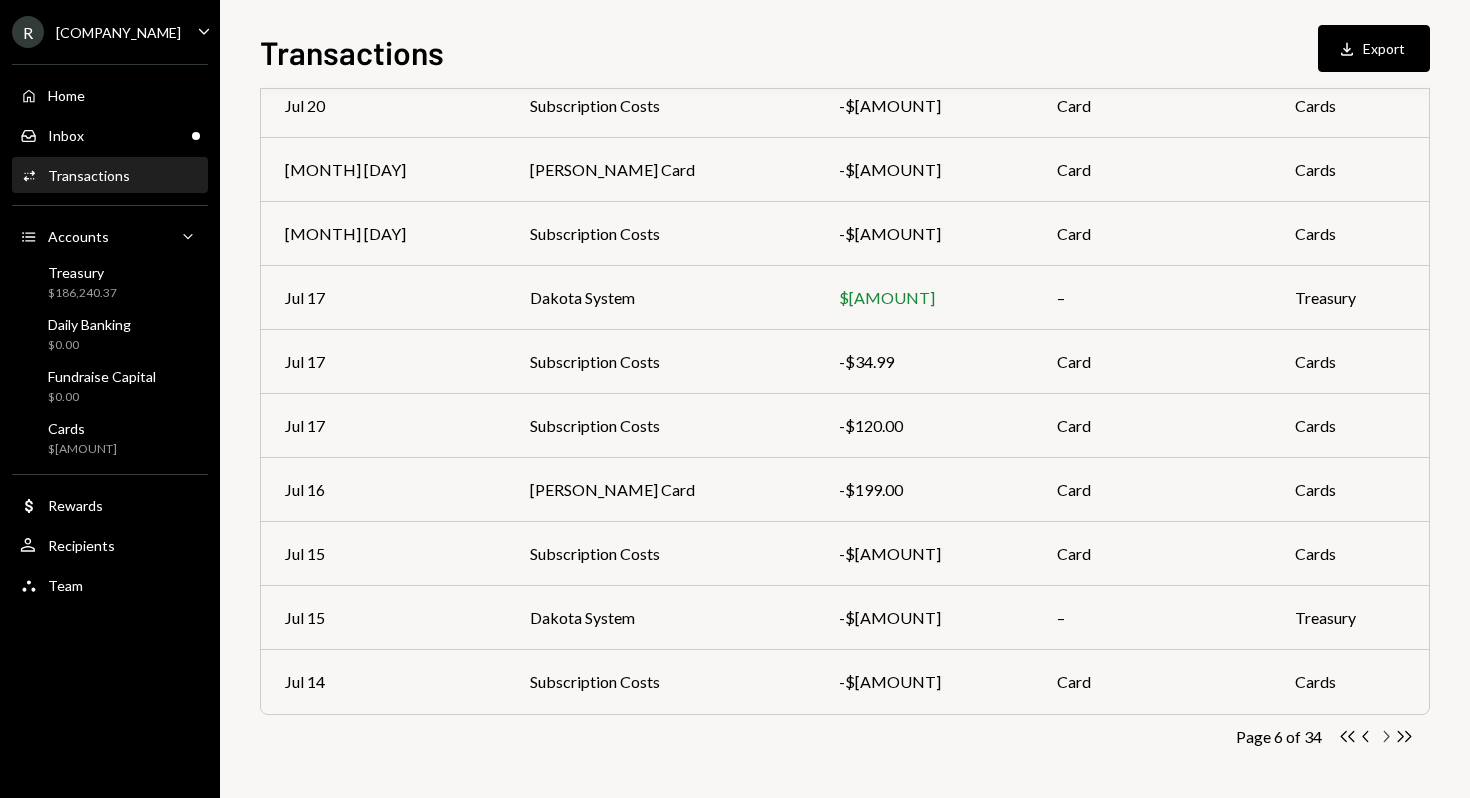 click on "Chevron Right" 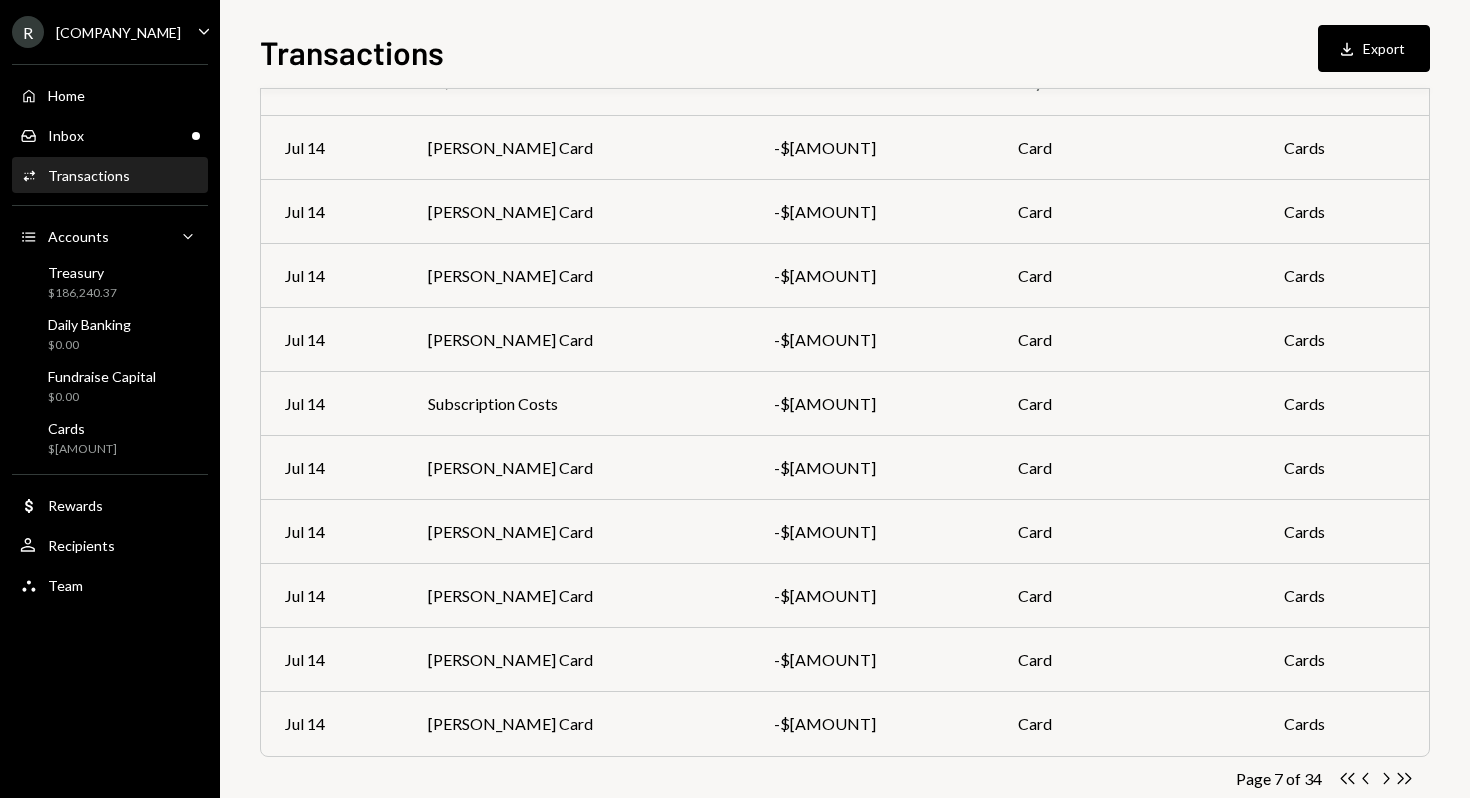 scroll, scrollTop: 246, scrollLeft: 0, axis: vertical 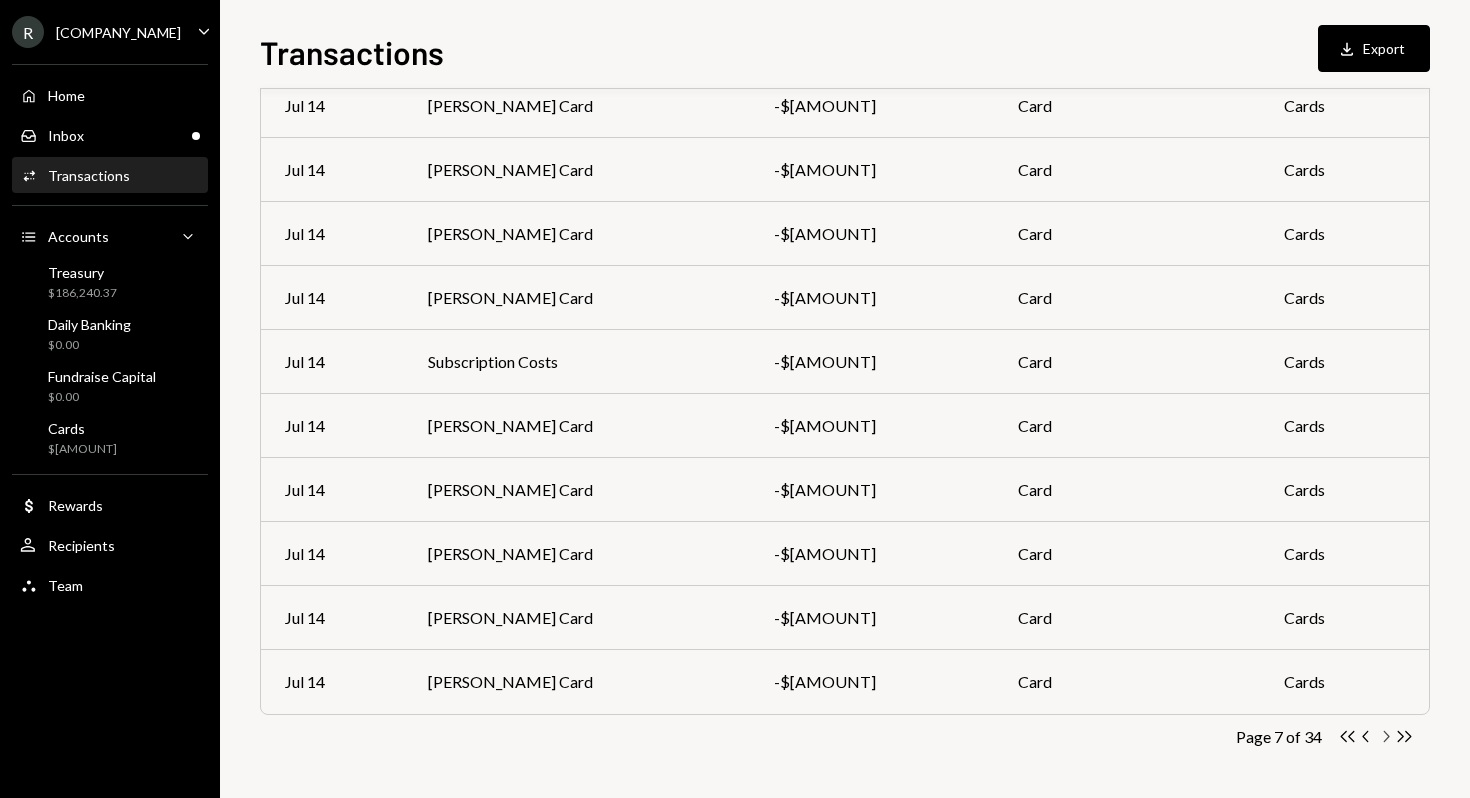 click on "Chevron Right" 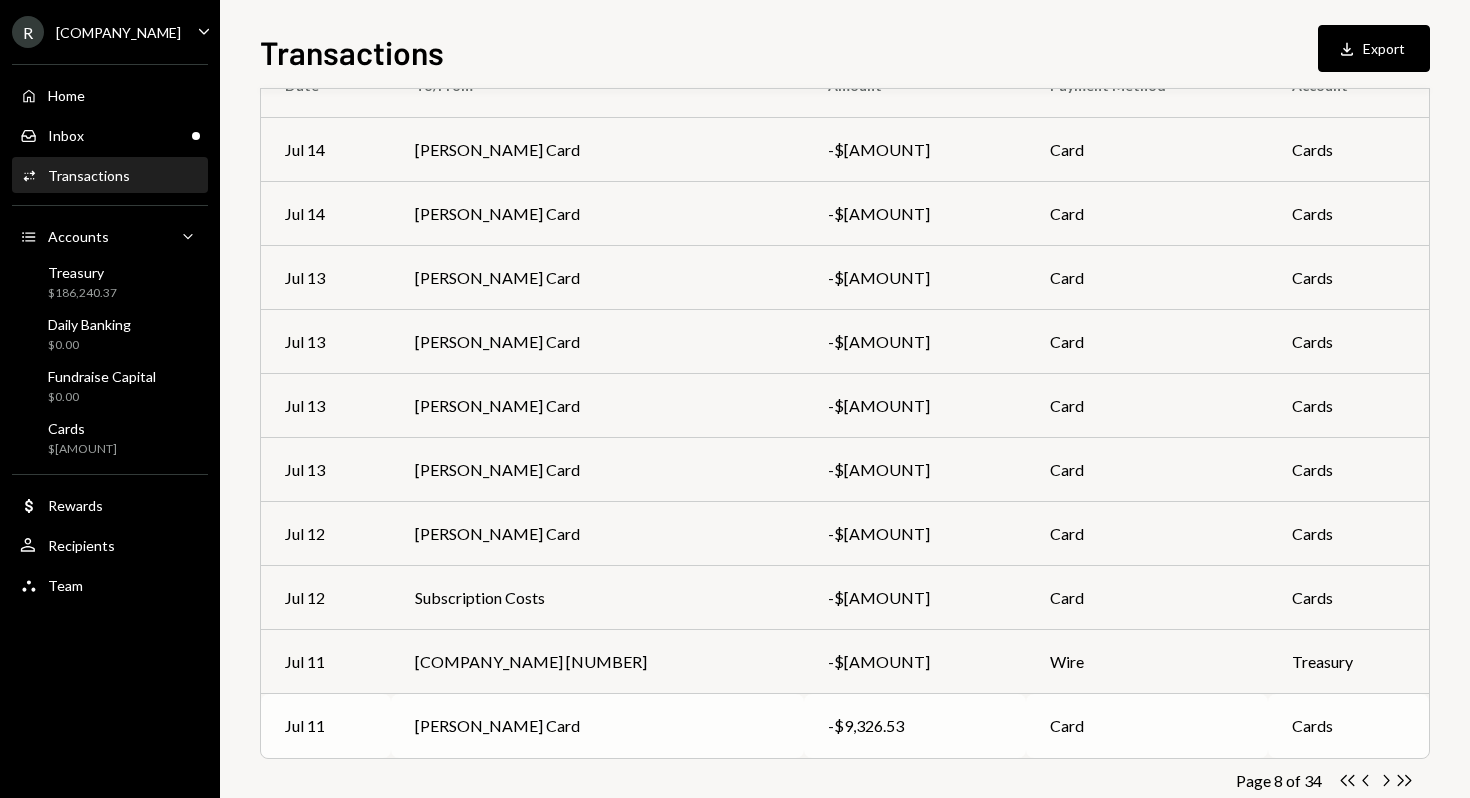 scroll, scrollTop: 246, scrollLeft: 0, axis: vertical 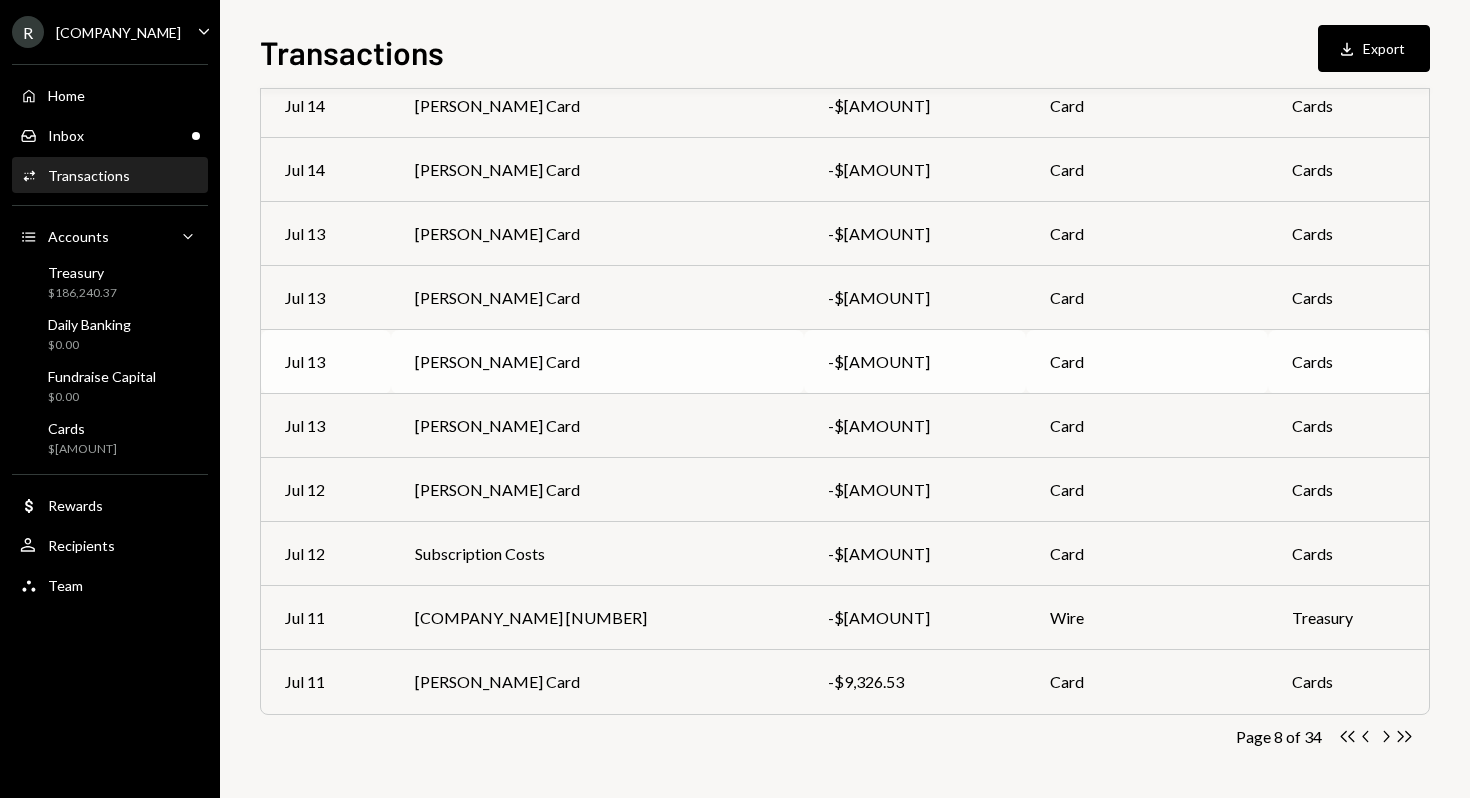 click on "-$[AMOUNT]" at bounding box center [914, 362] 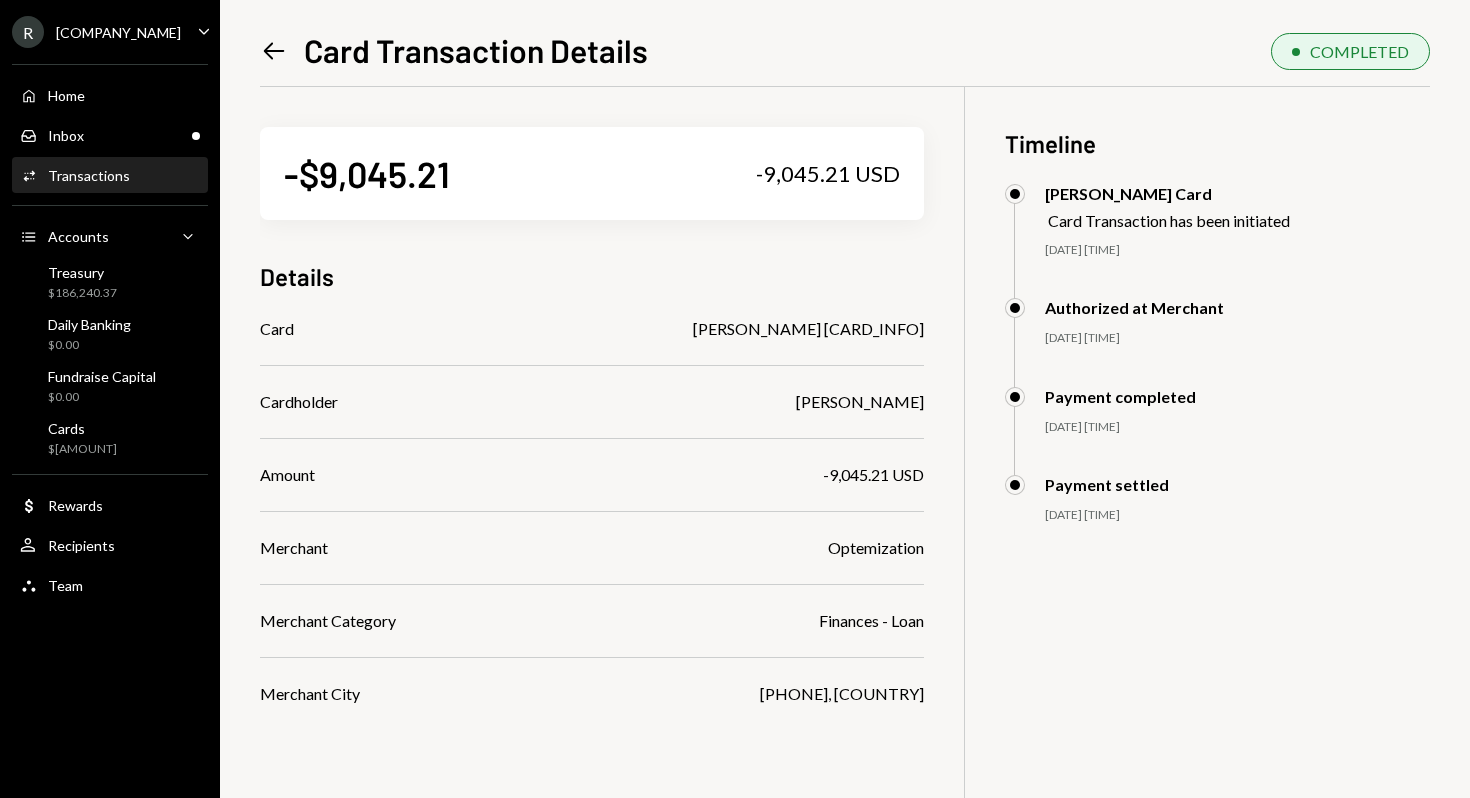 click on "Left Arrow" 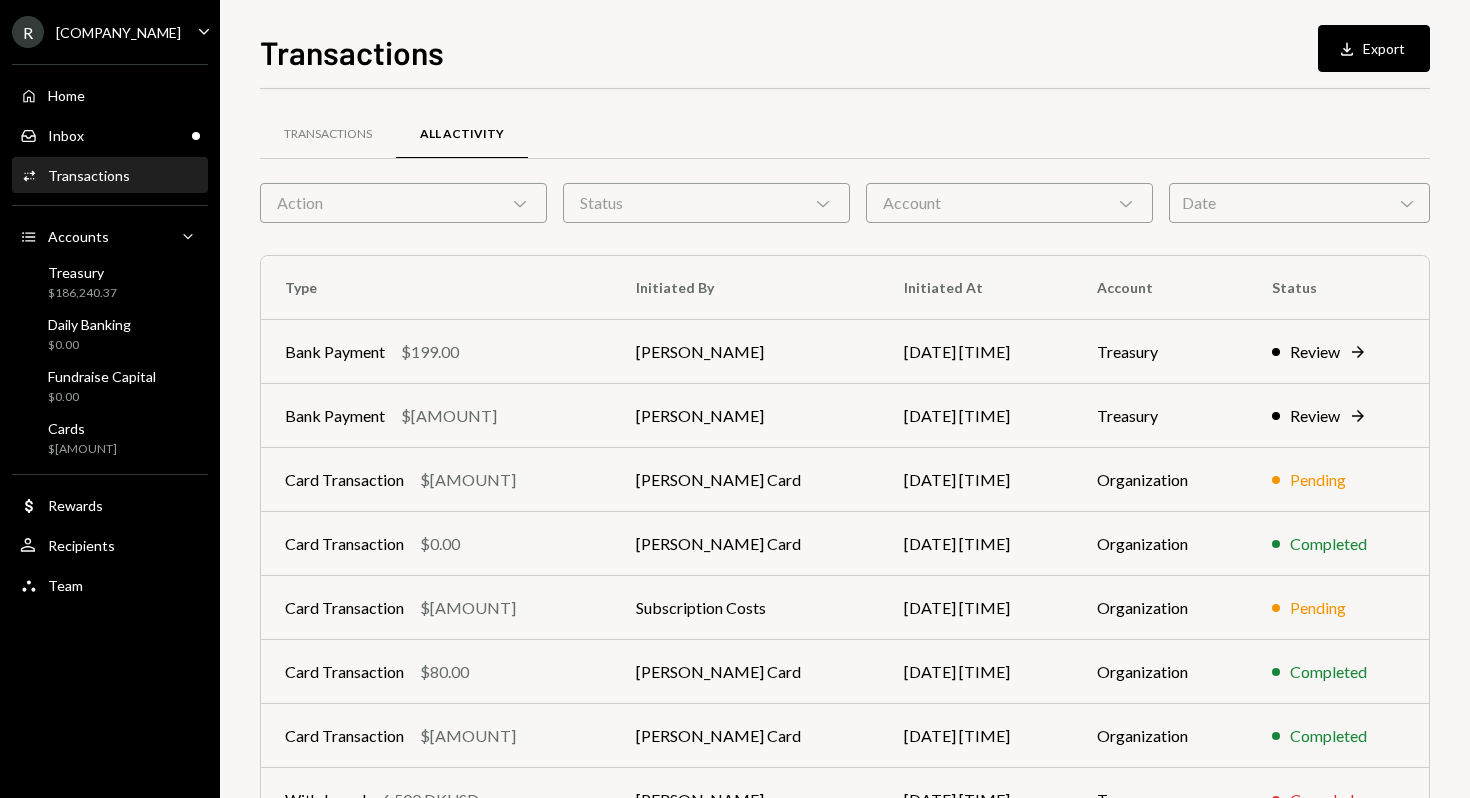 scroll, scrollTop: 246, scrollLeft: 0, axis: vertical 